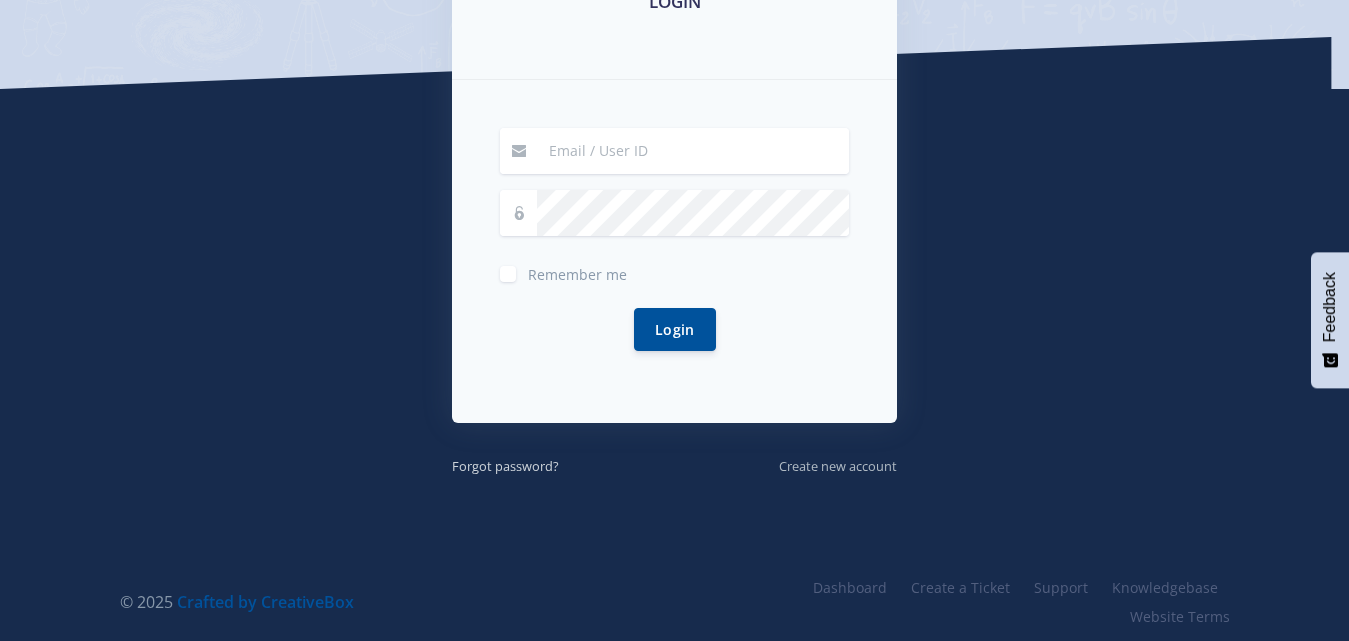 scroll, scrollTop: 391, scrollLeft: 0, axis: vertical 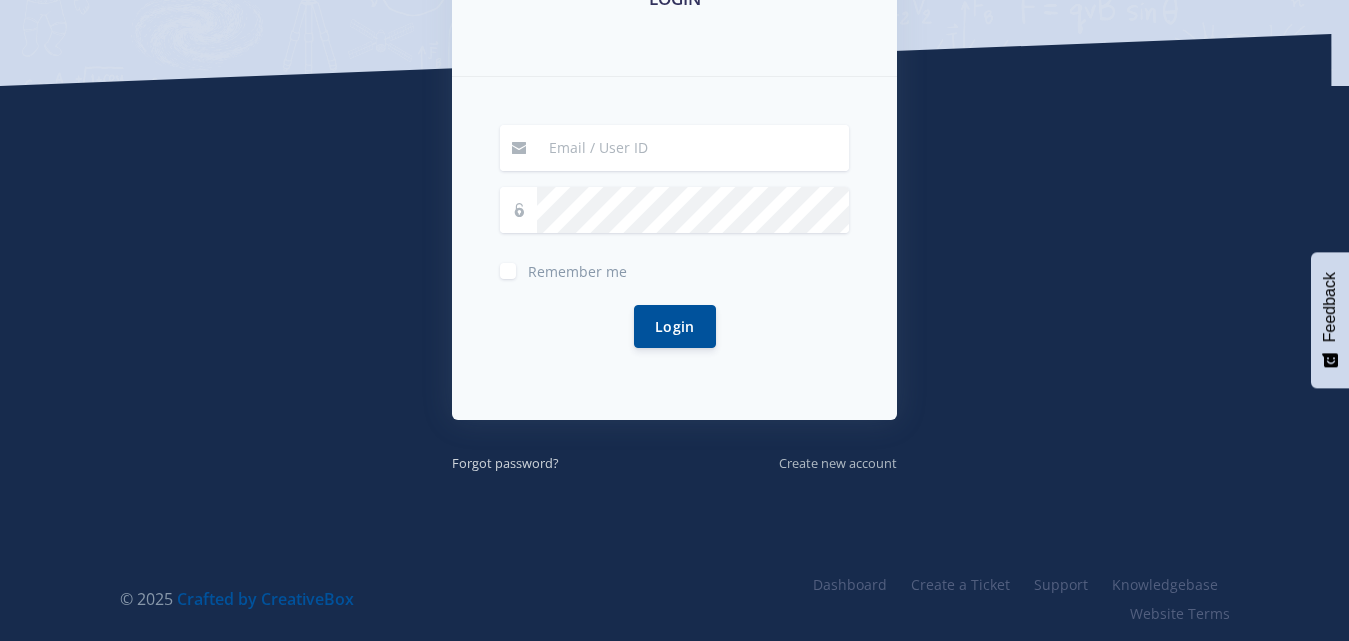 click on "Create new account" at bounding box center (838, 463) 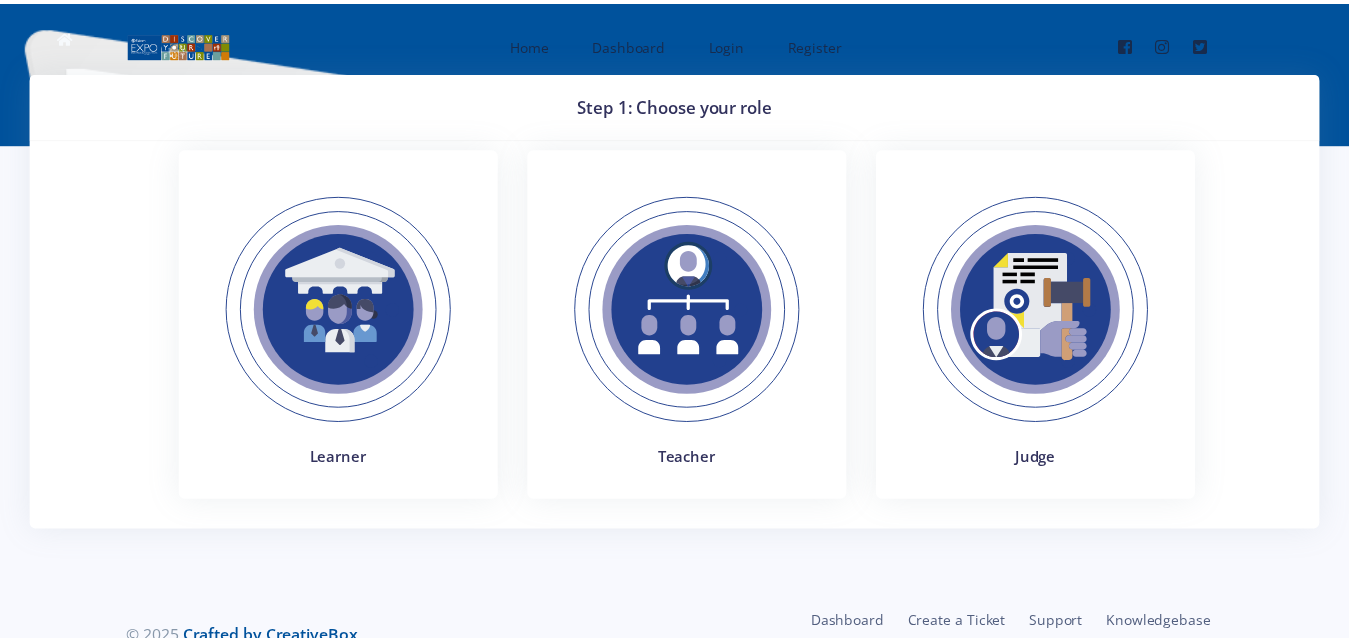scroll, scrollTop: 0, scrollLeft: 0, axis: both 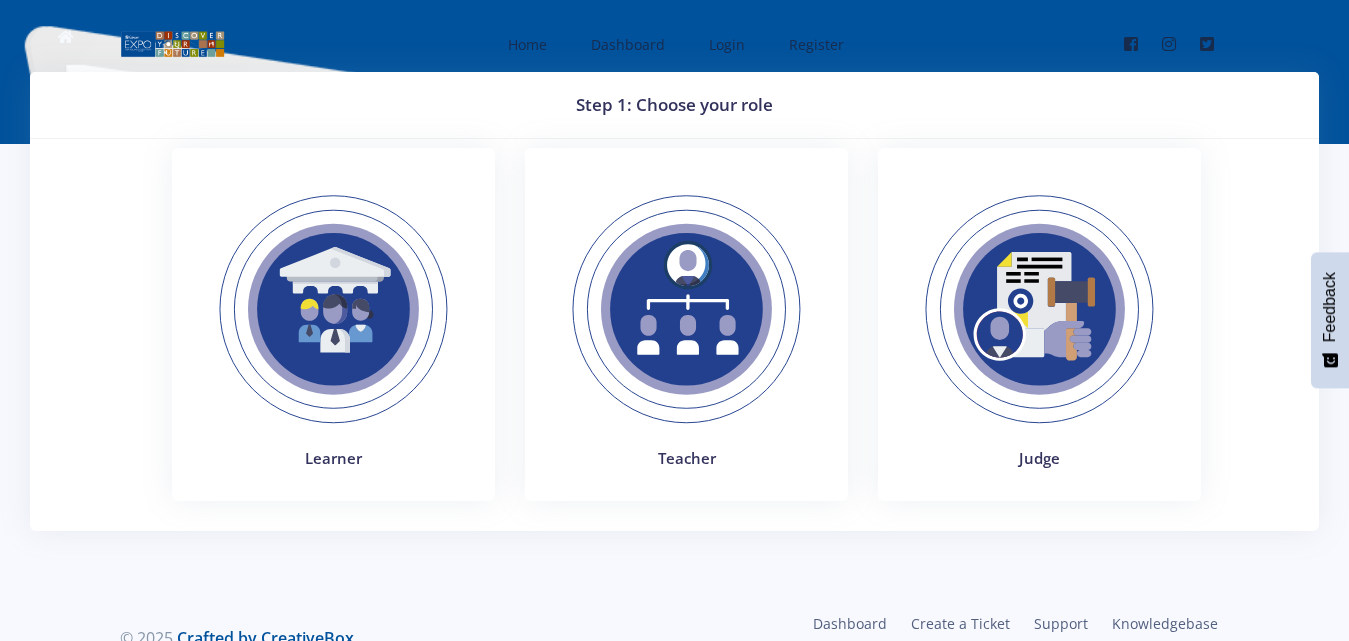 click at bounding box center (333, 309) 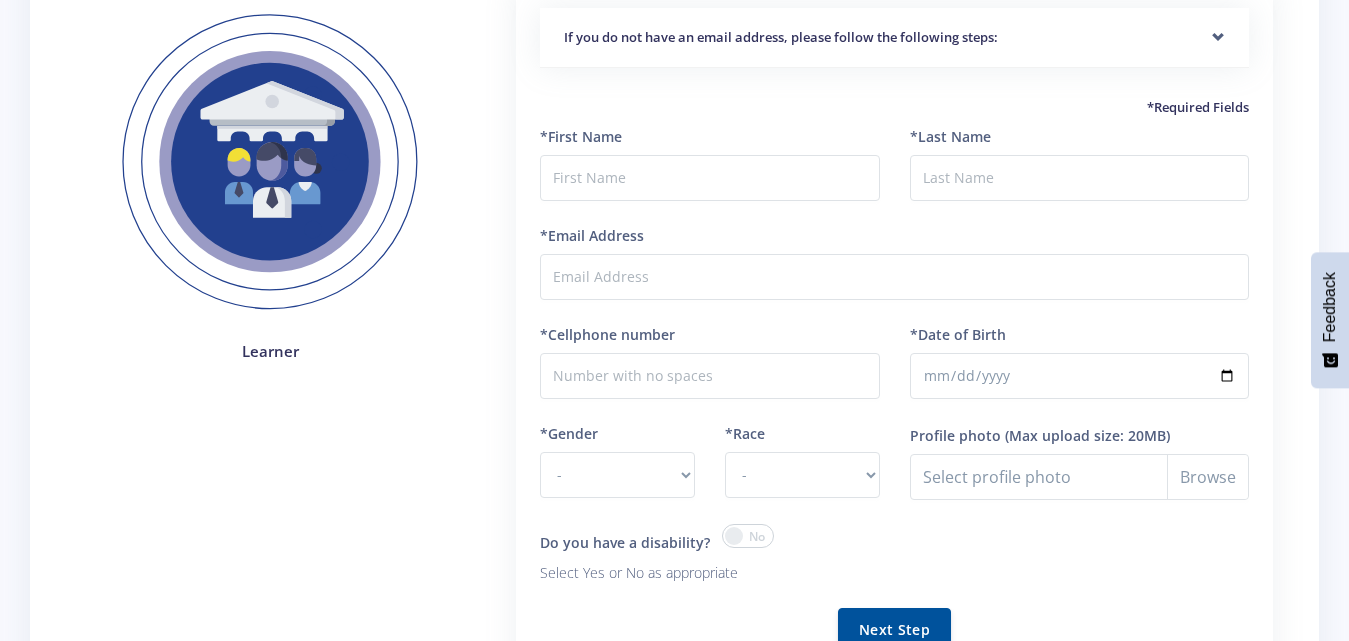 scroll, scrollTop: 177, scrollLeft: 0, axis: vertical 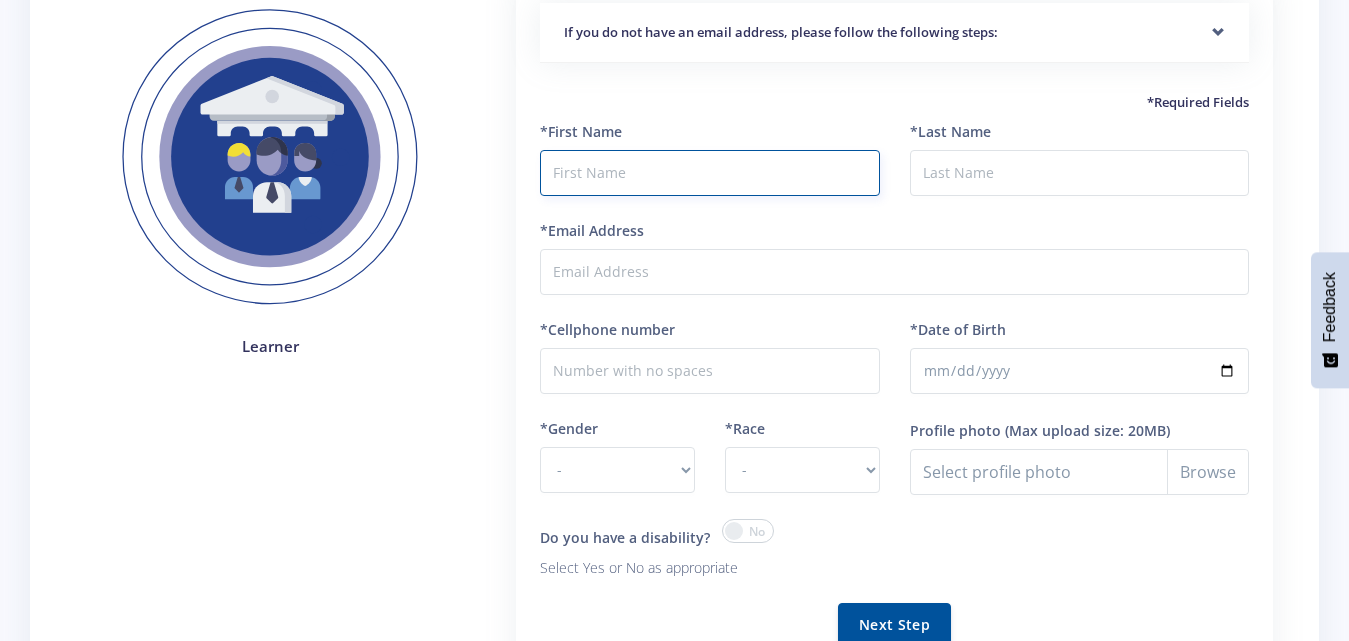click at bounding box center [709, 173] 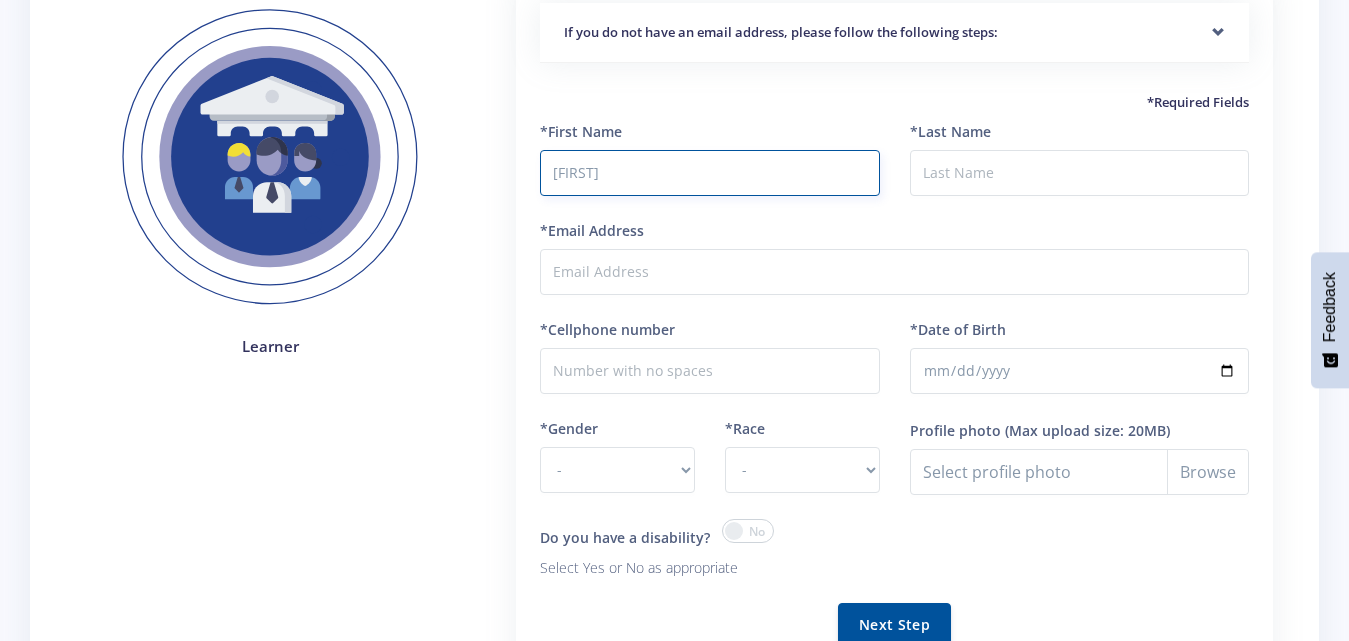 type on "Nosipho" 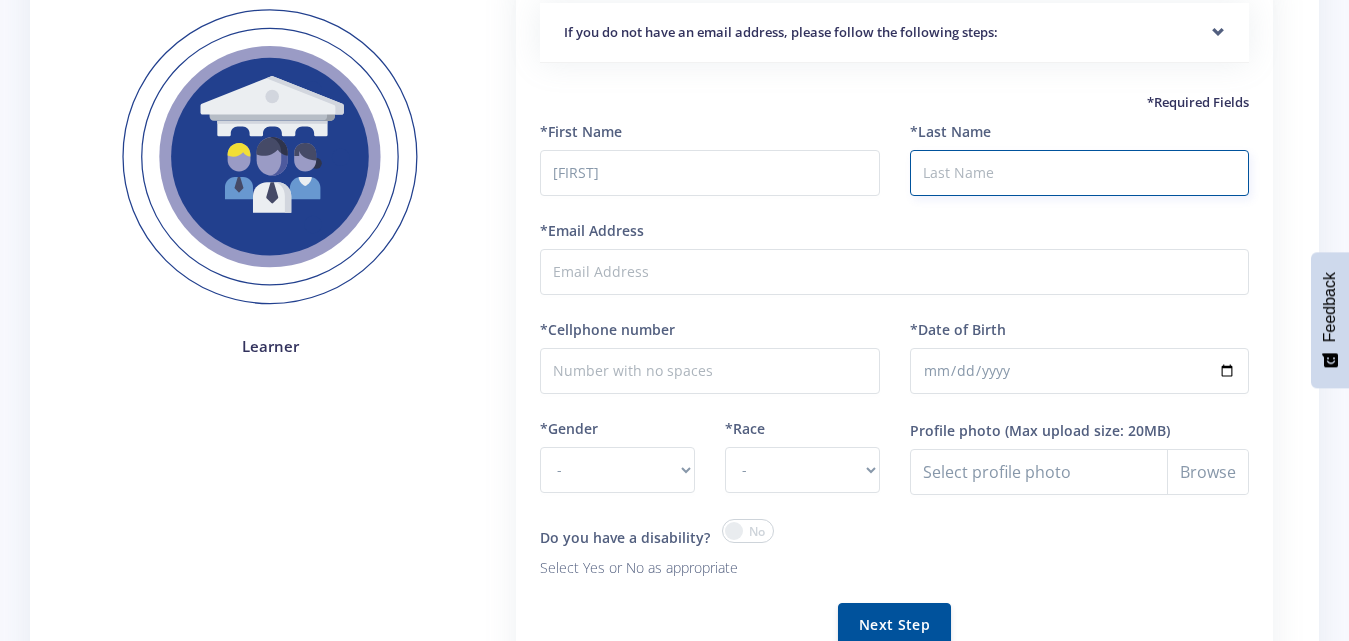 click on "*Last Name" at bounding box center (1079, 173) 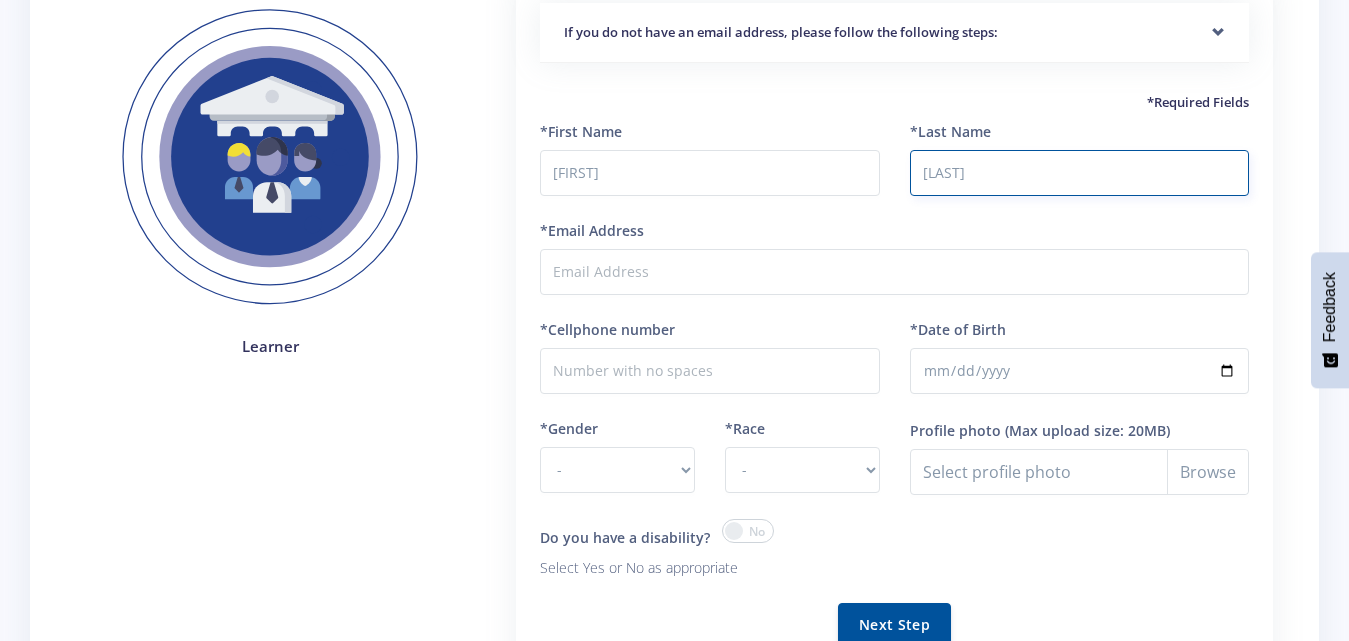 type on "Mncengani" 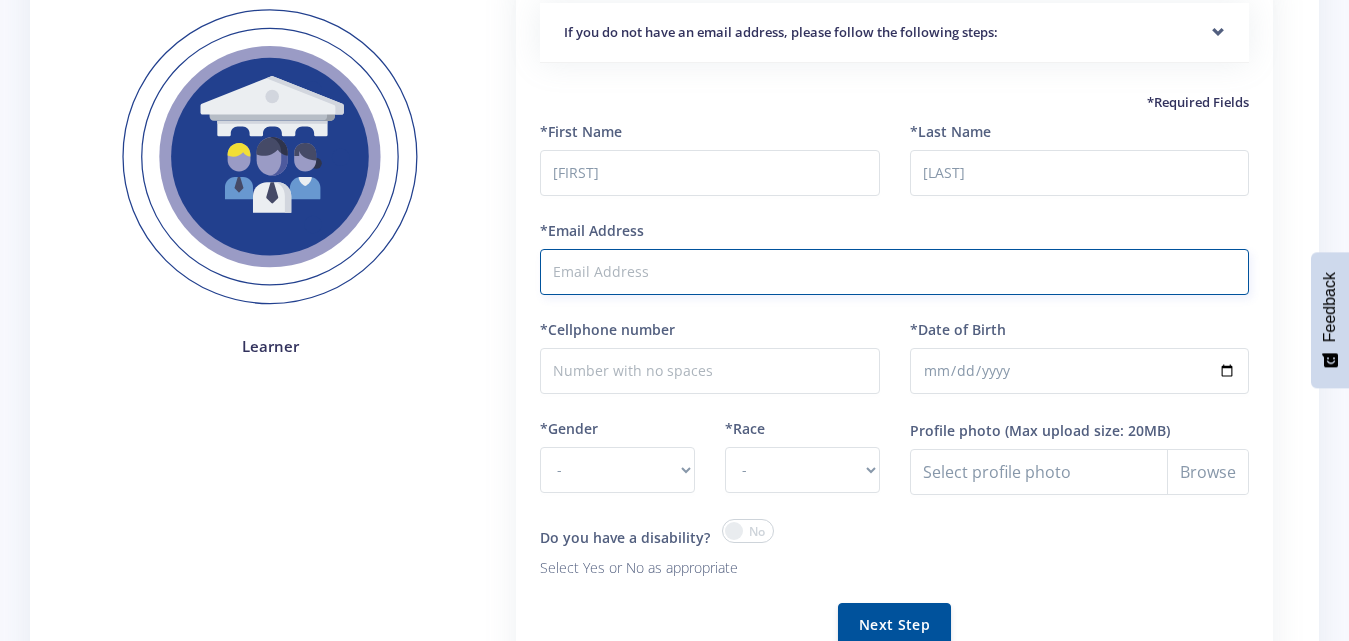 click on "*Email Address" at bounding box center [894, 272] 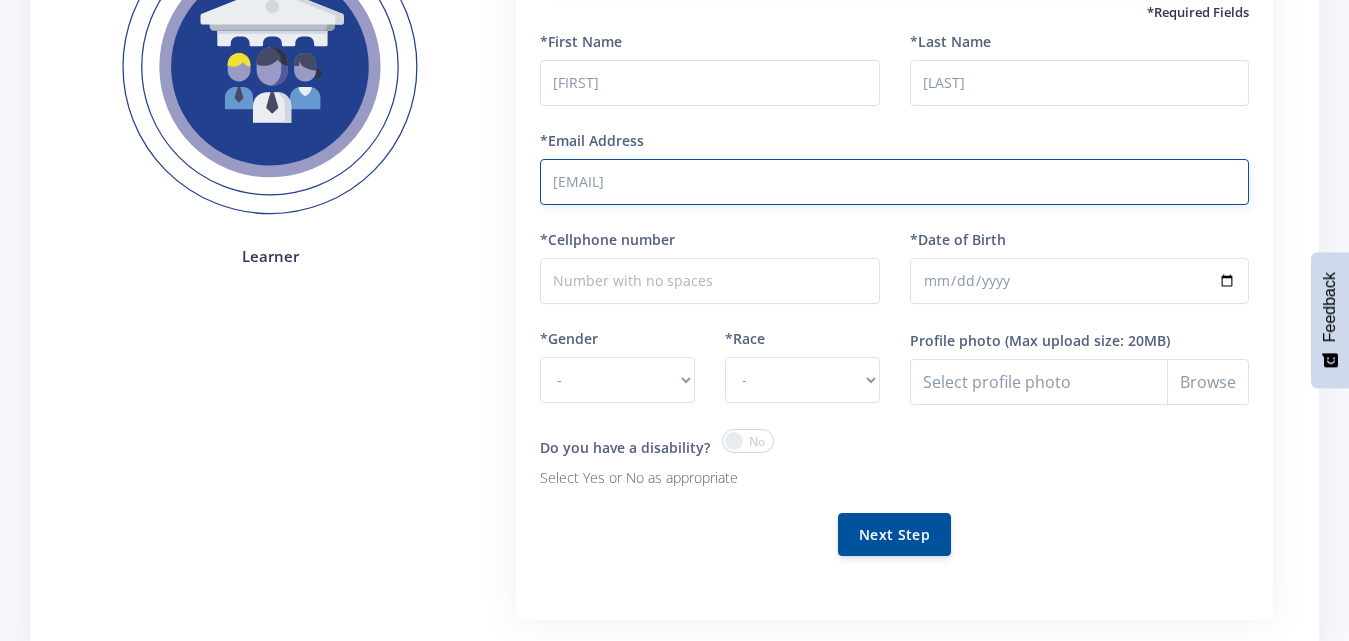 scroll, scrollTop: 268, scrollLeft: 0, axis: vertical 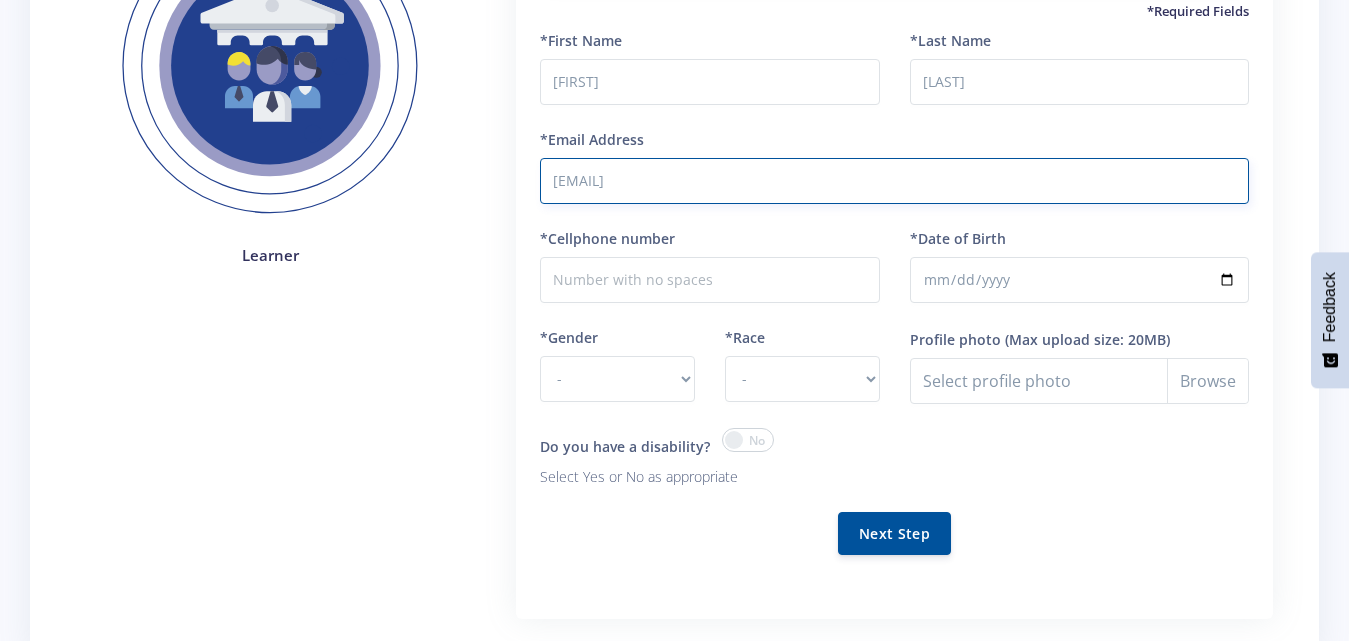 type on "[EMAIL]" 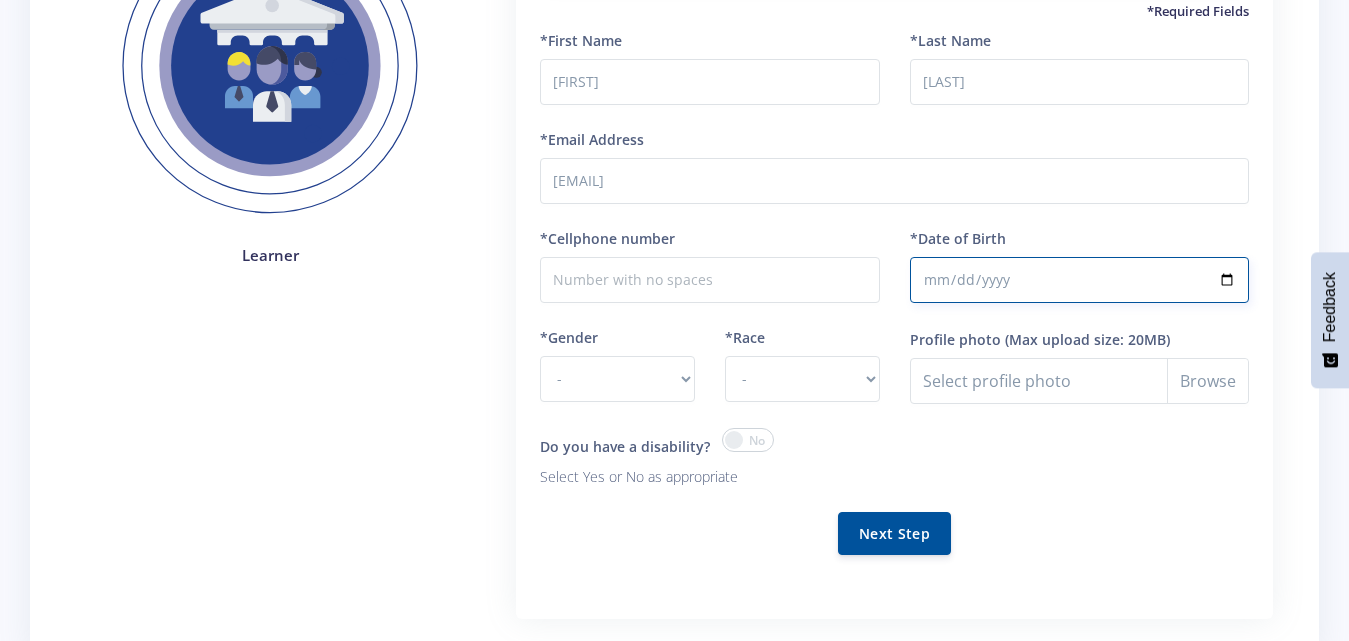 click on "*Date of Birth" at bounding box center (1079, 280) 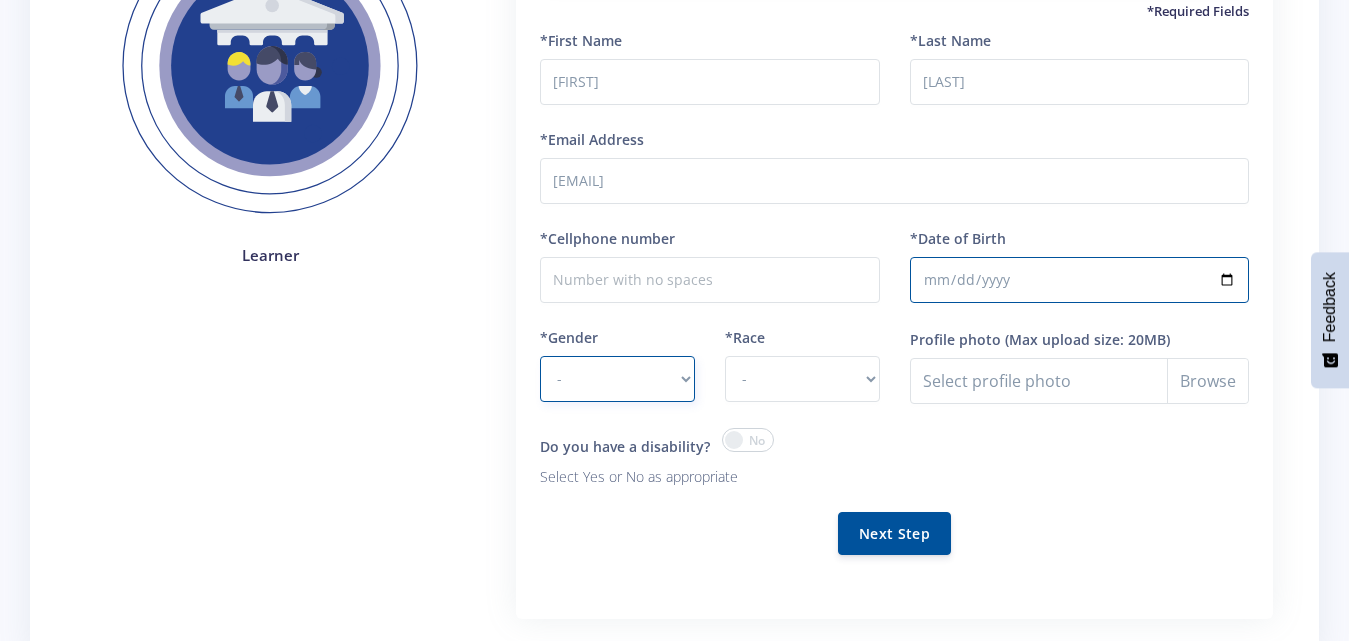 click on "-
Male
Female" at bounding box center [617, 379] 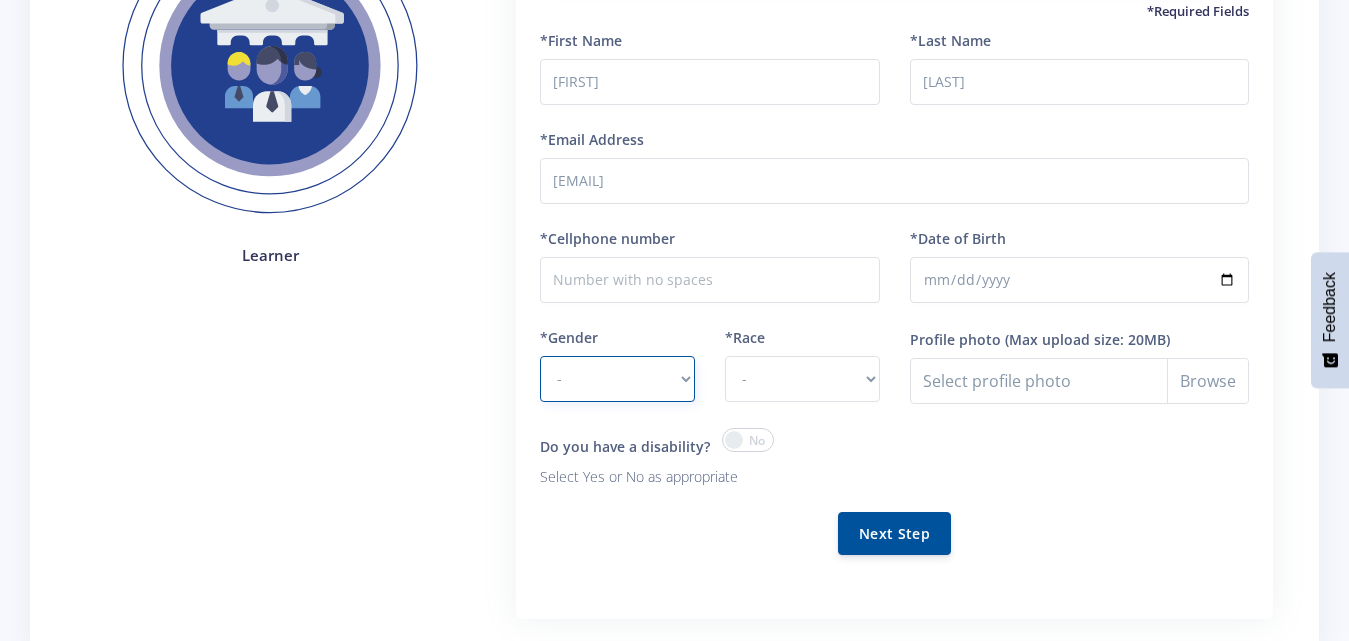 select on "F" 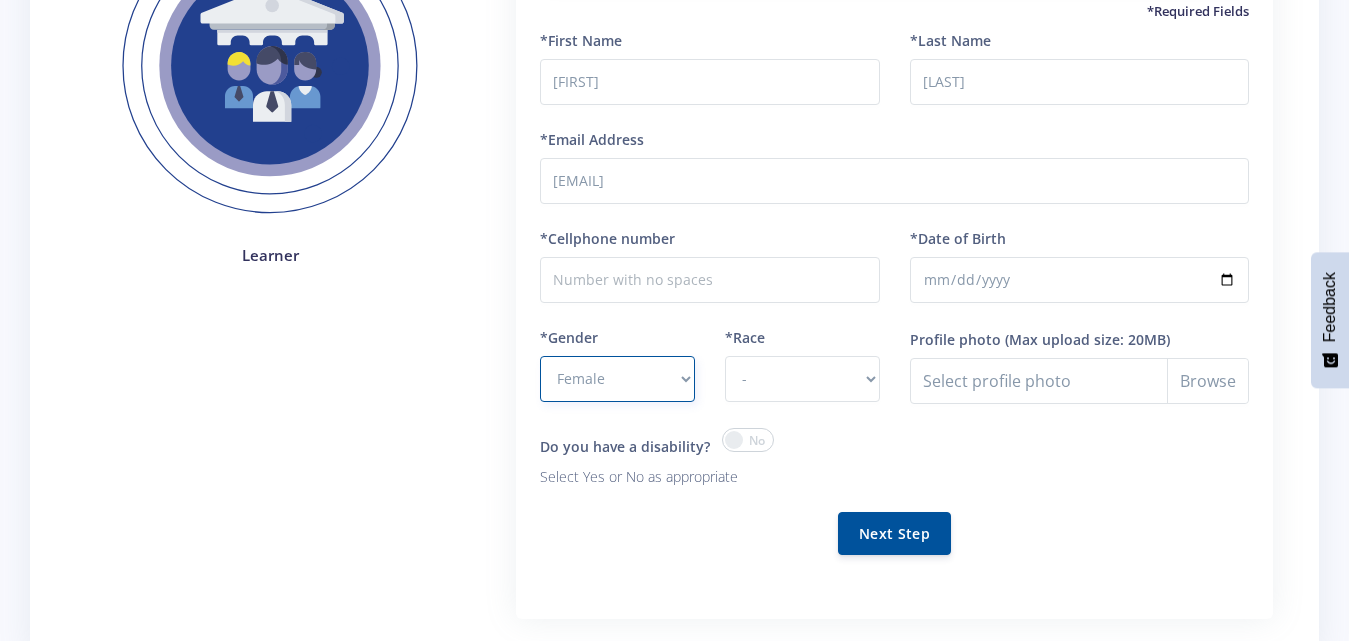 click on "-
Male
Female" at bounding box center (617, 379) 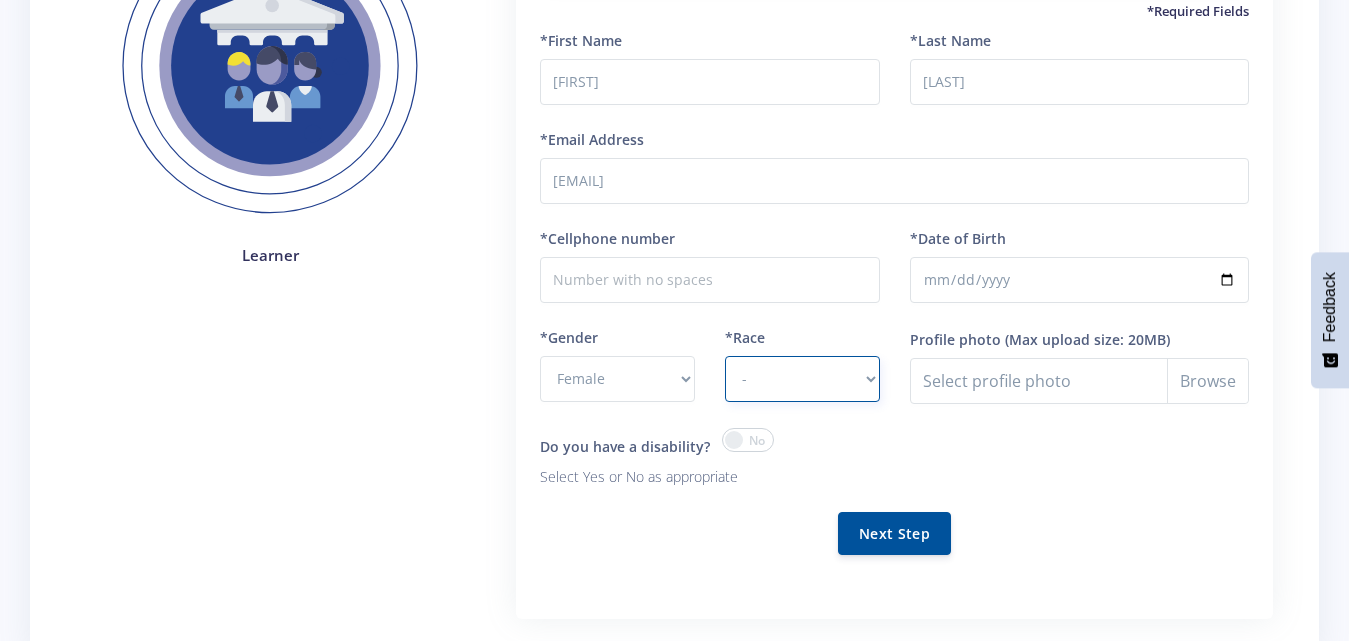 click on "-
African
Asian
Coloured
Indian
White
Other" at bounding box center [802, 379] 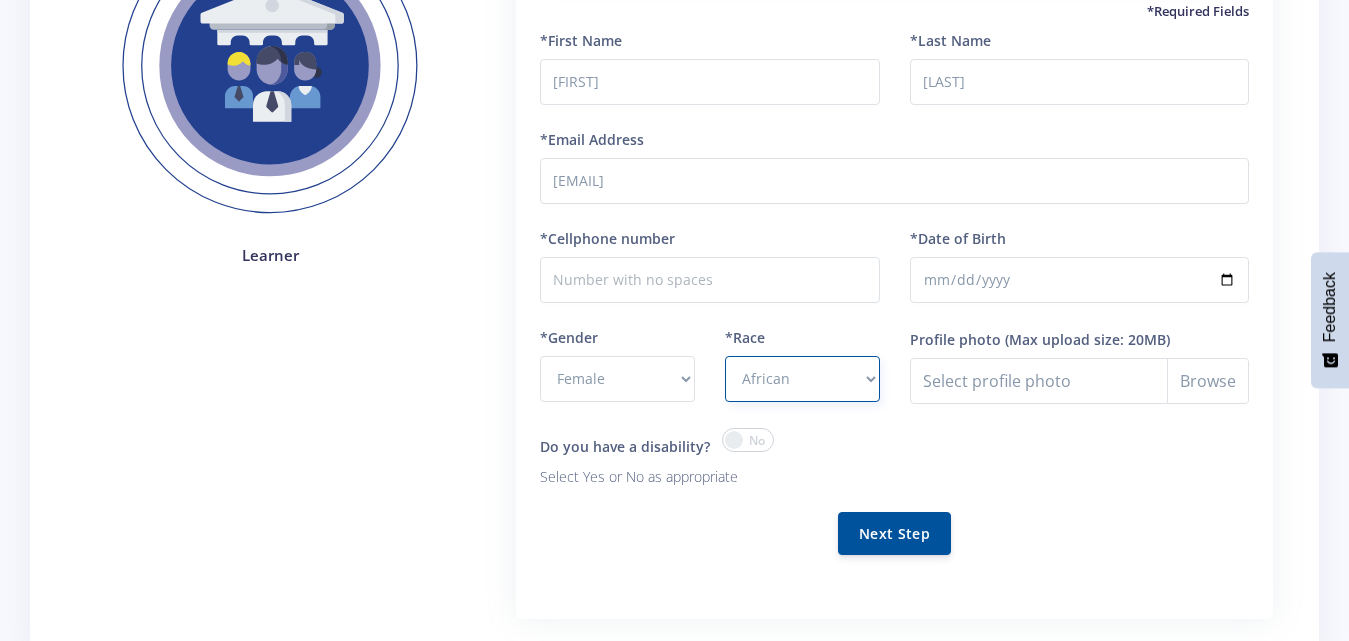 click on "-
African
Asian
Coloured
Indian
White
Other" at bounding box center (802, 379) 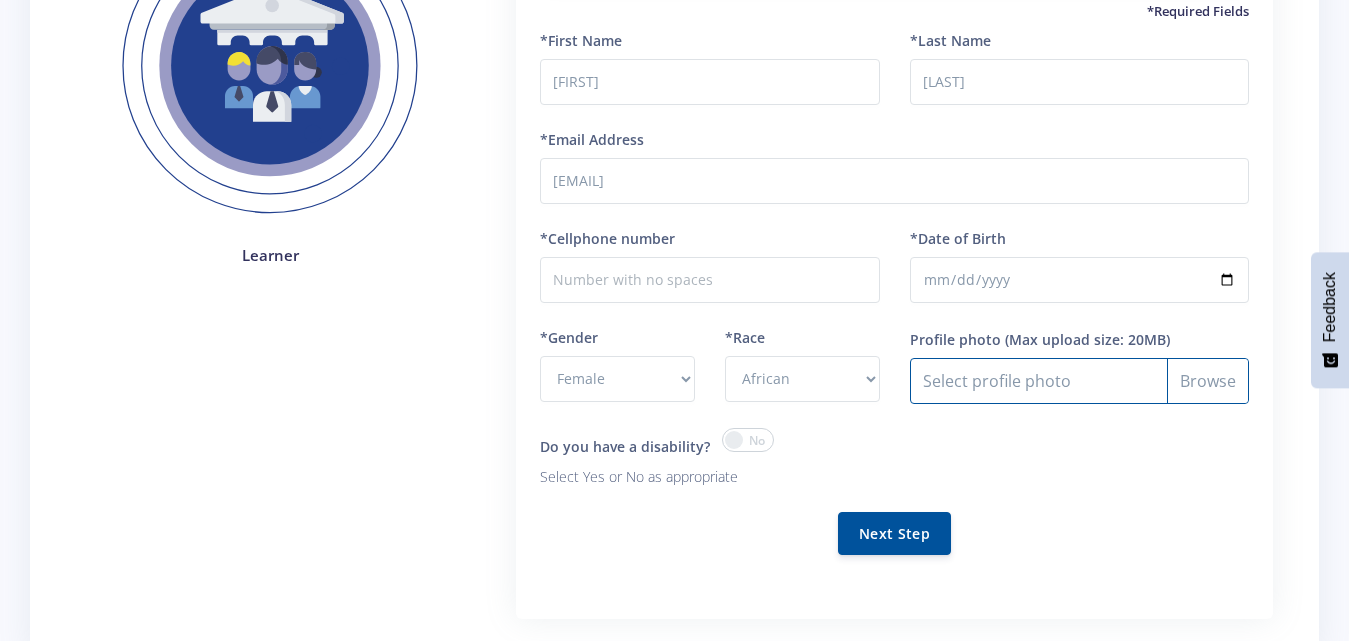 drag, startPoint x: 1144, startPoint y: 386, endPoint x: 1112, endPoint y: 436, distance: 59.36329 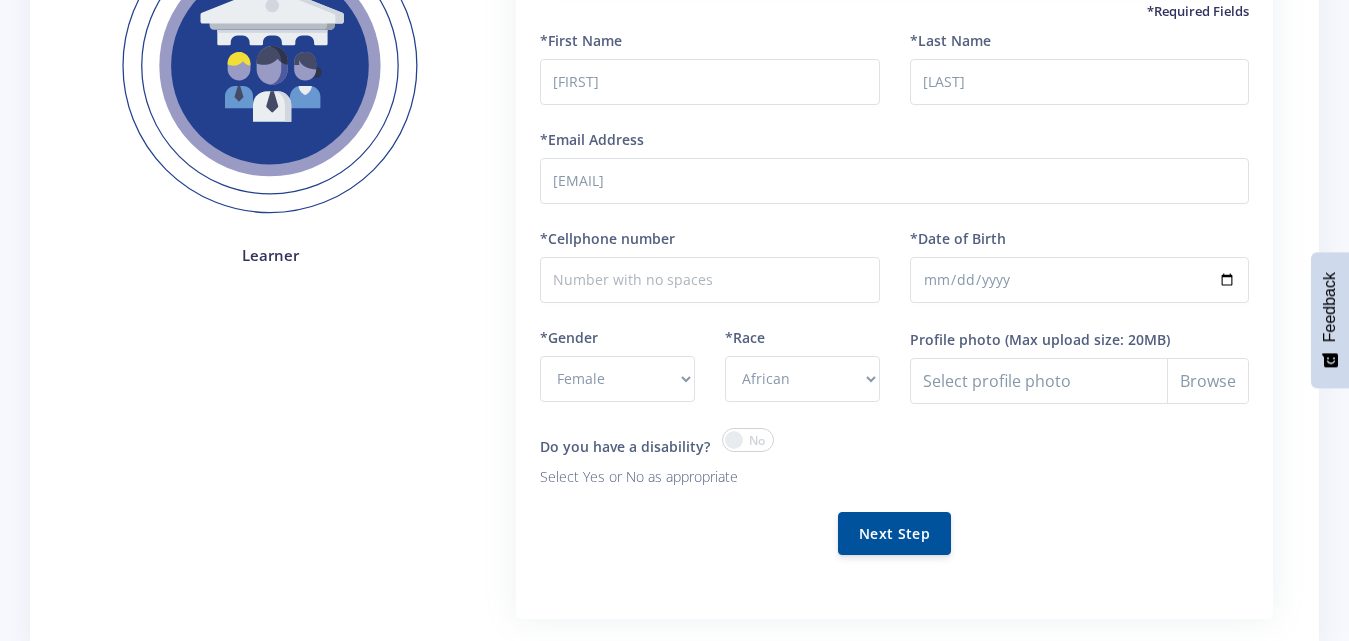 click on "Select your disability?
-
Hearing Impaired
Cognitive / Learning
Mobility / Physical
Vision
Psychological" at bounding box center (1079, 470) 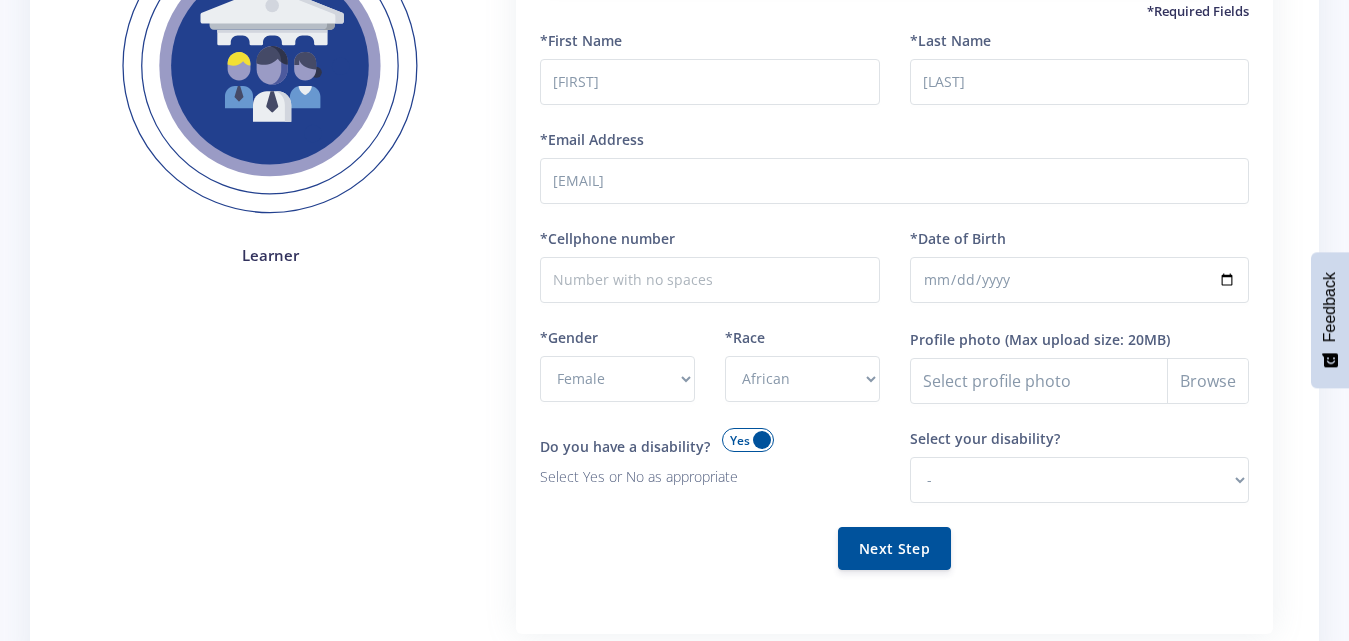 click at bounding box center [748, 440] 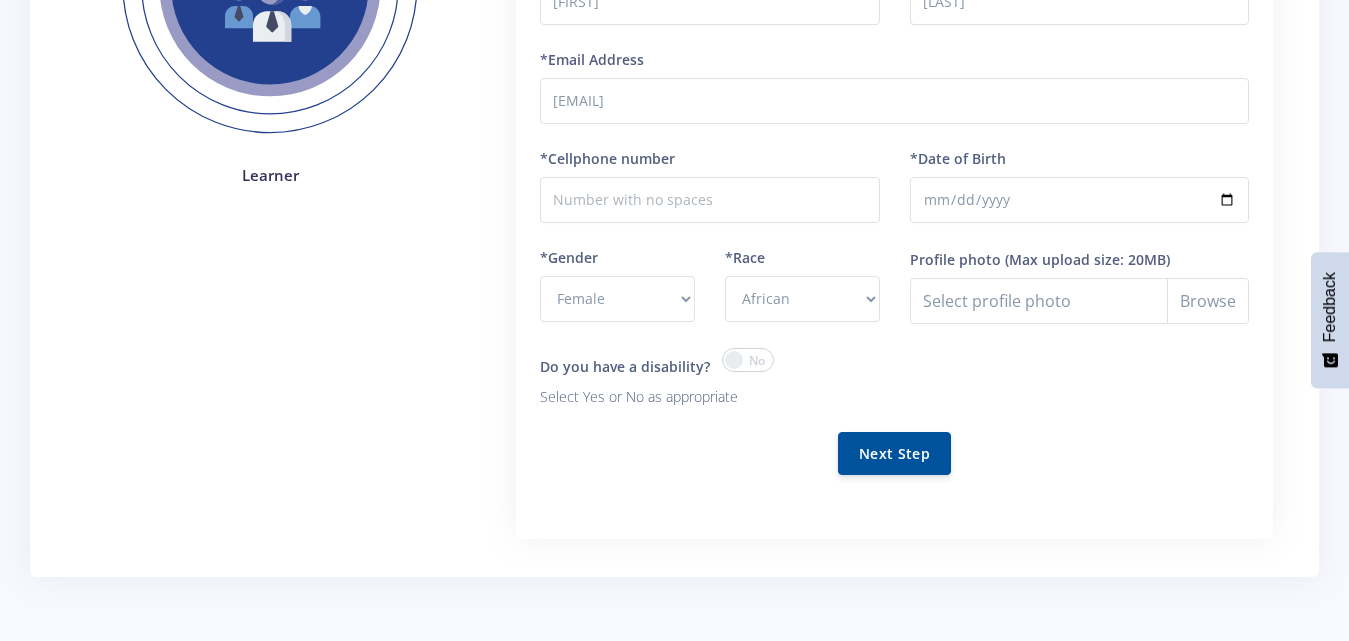 scroll, scrollTop: 354, scrollLeft: 0, axis: vertical 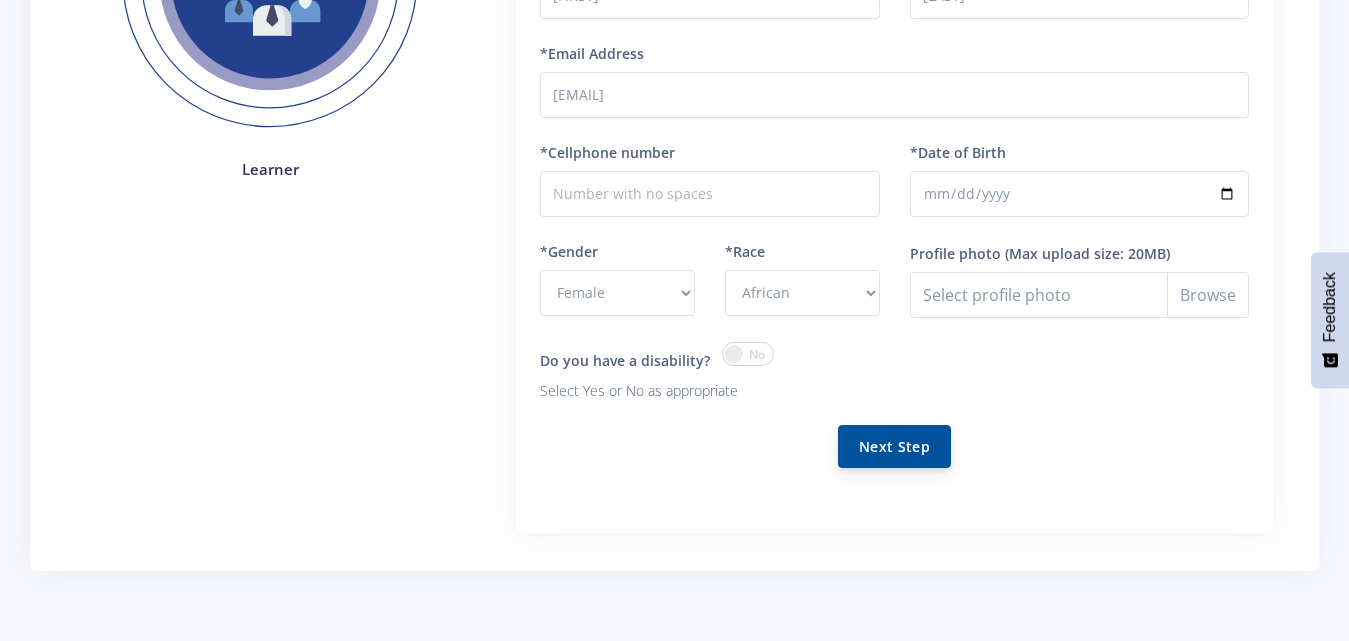 click on "Next
Step" at bounding box center [894, 446] 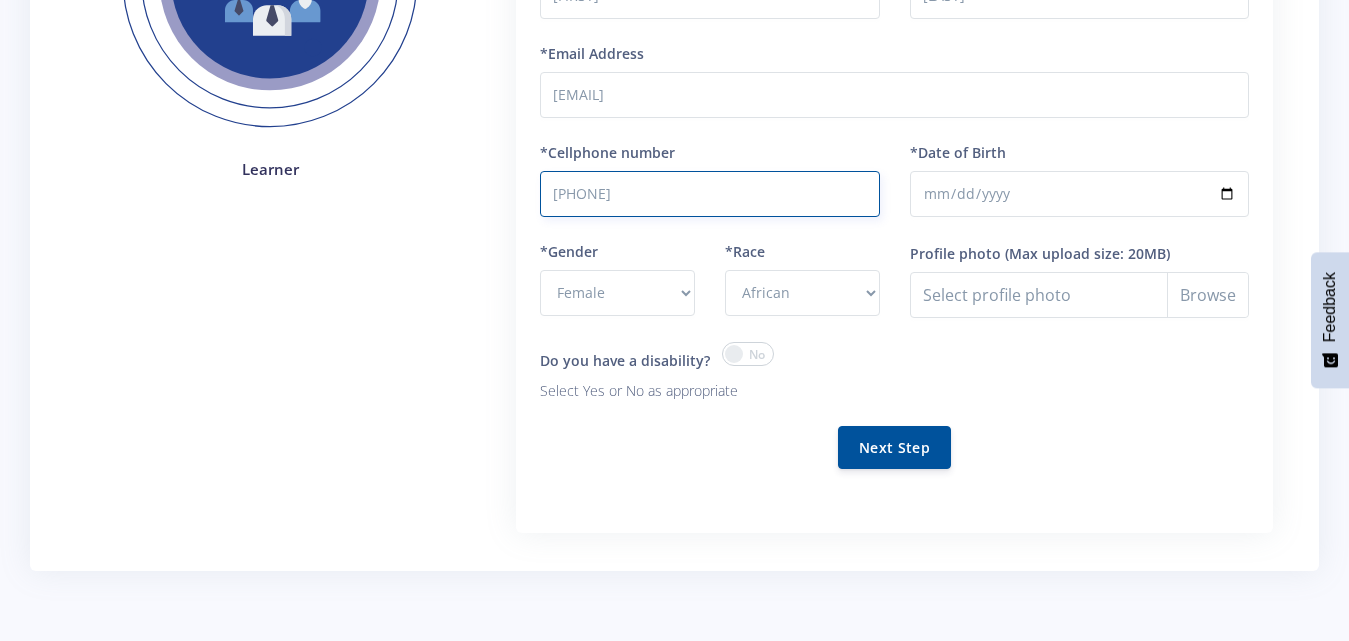 type on "0648153866" 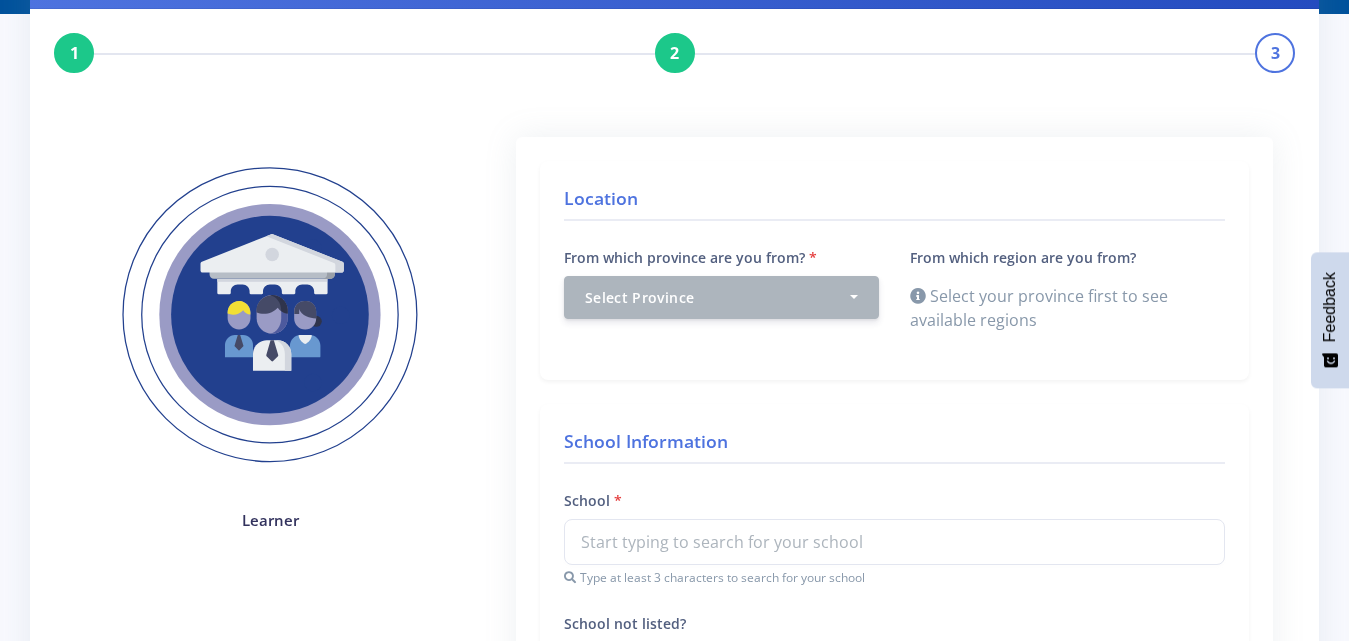 scroll, scrollTop: 131, scrollLeft: 0, axis: vertical 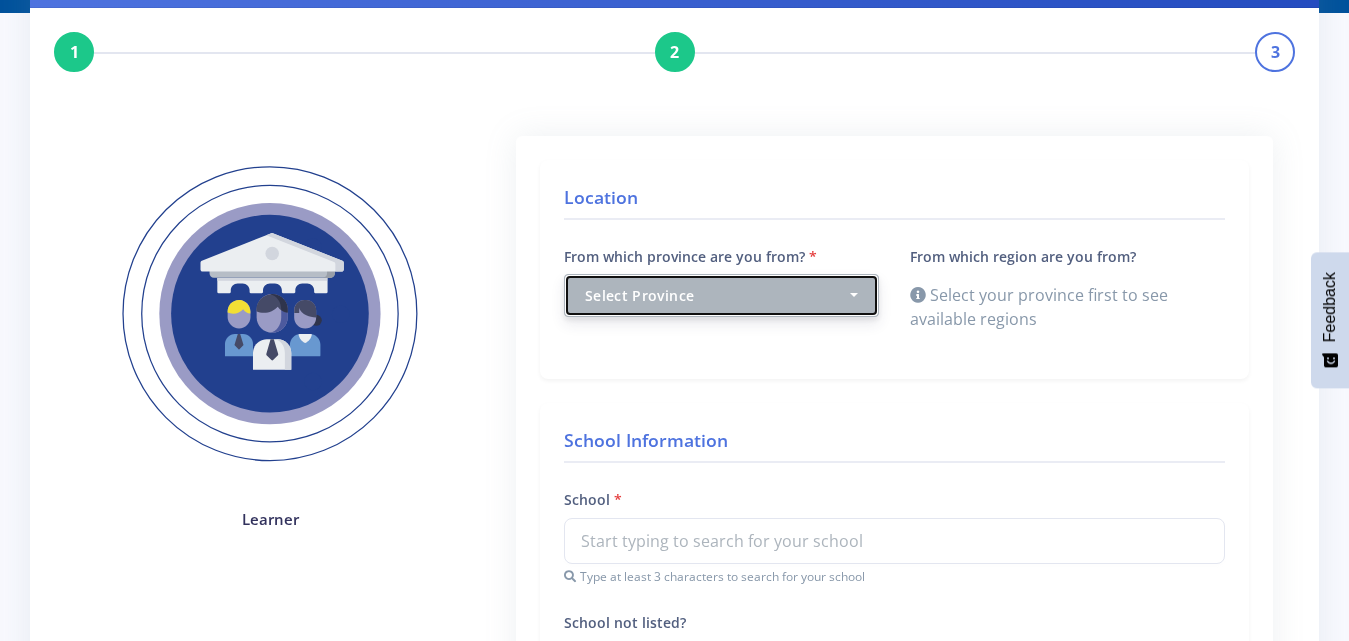 click on "Select Province" at bounding box center (721, 295) 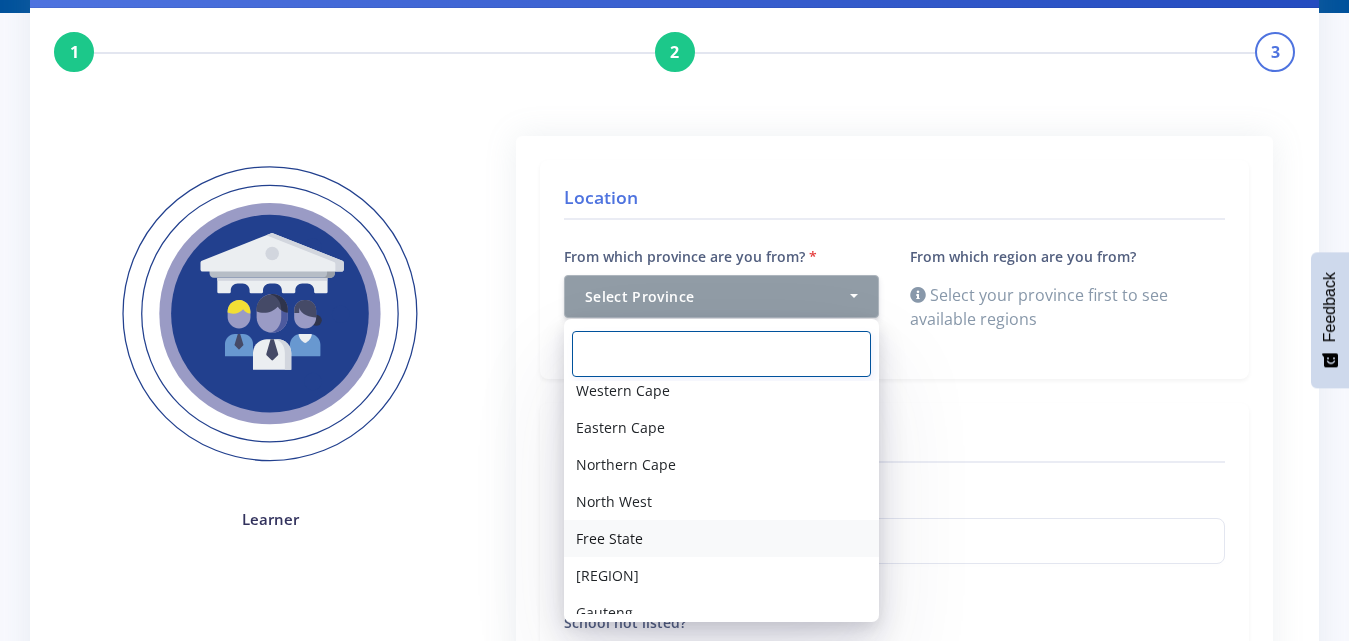 scroll, scrollTop: 31, scrollLeft: 0, axis: vertical 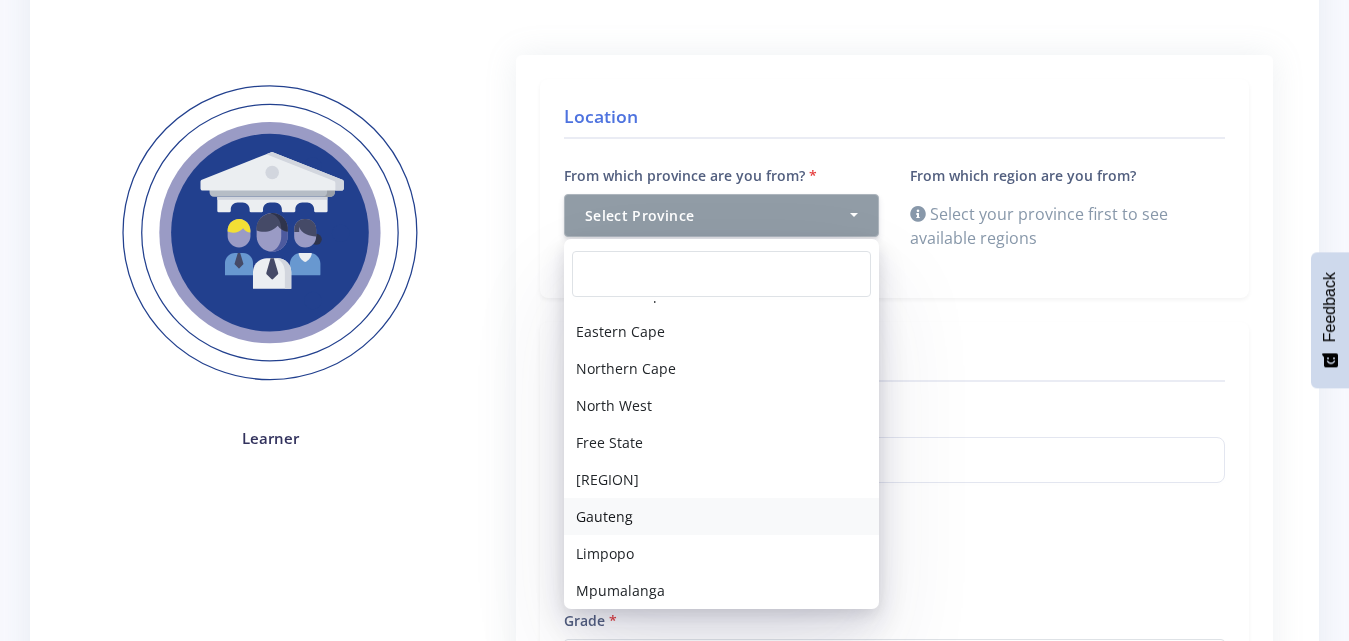 click on "Gauteng" at bounding box center (721, 516) 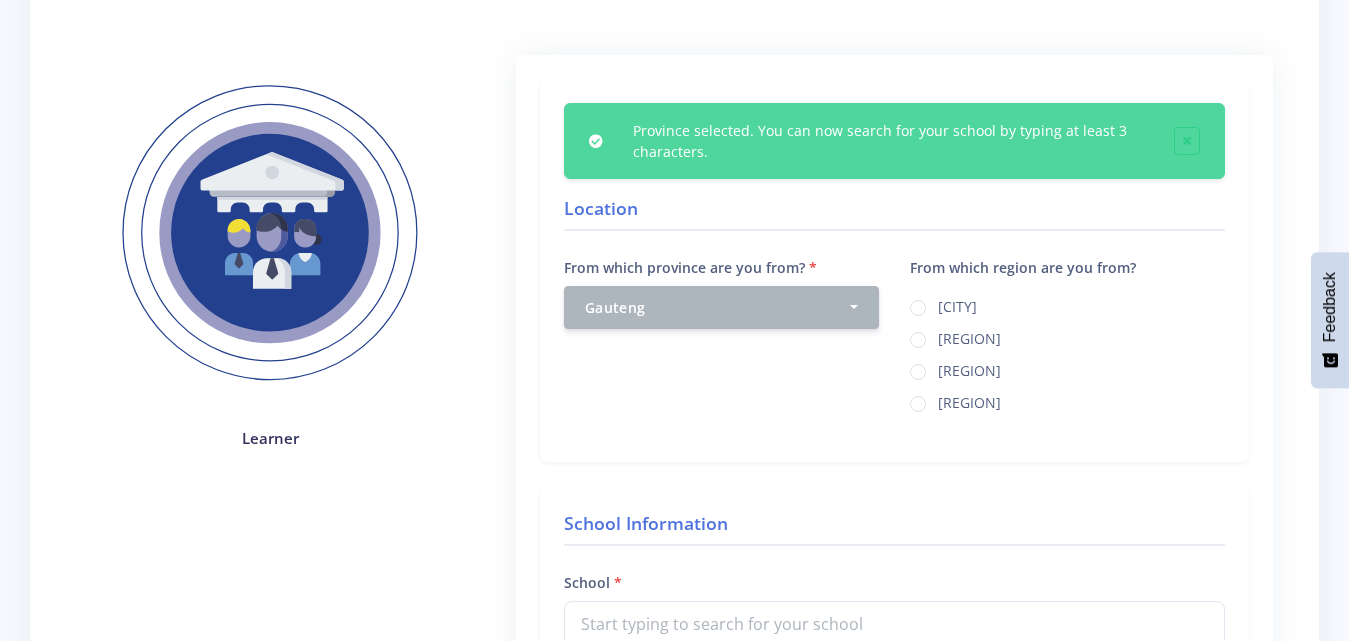 click on "Johannesburg" at bounding box center (957, 304) 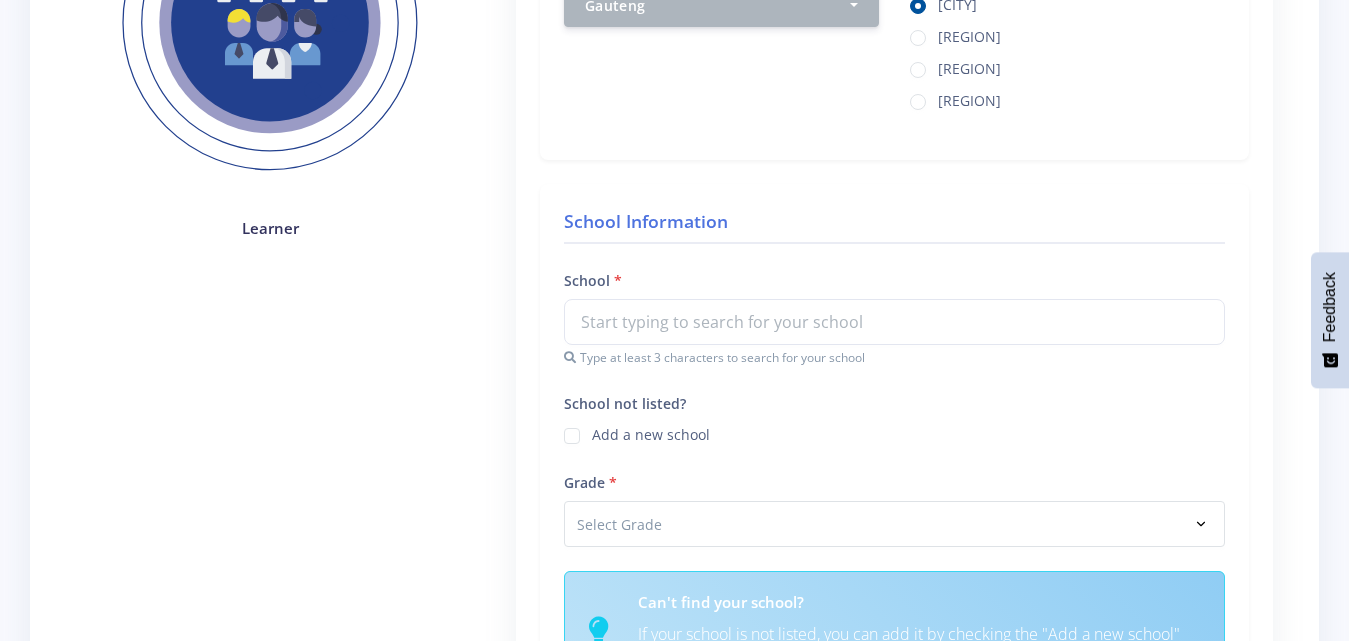 scroll, scrollTop: 464, scrollLeft: 0, axis: vertical 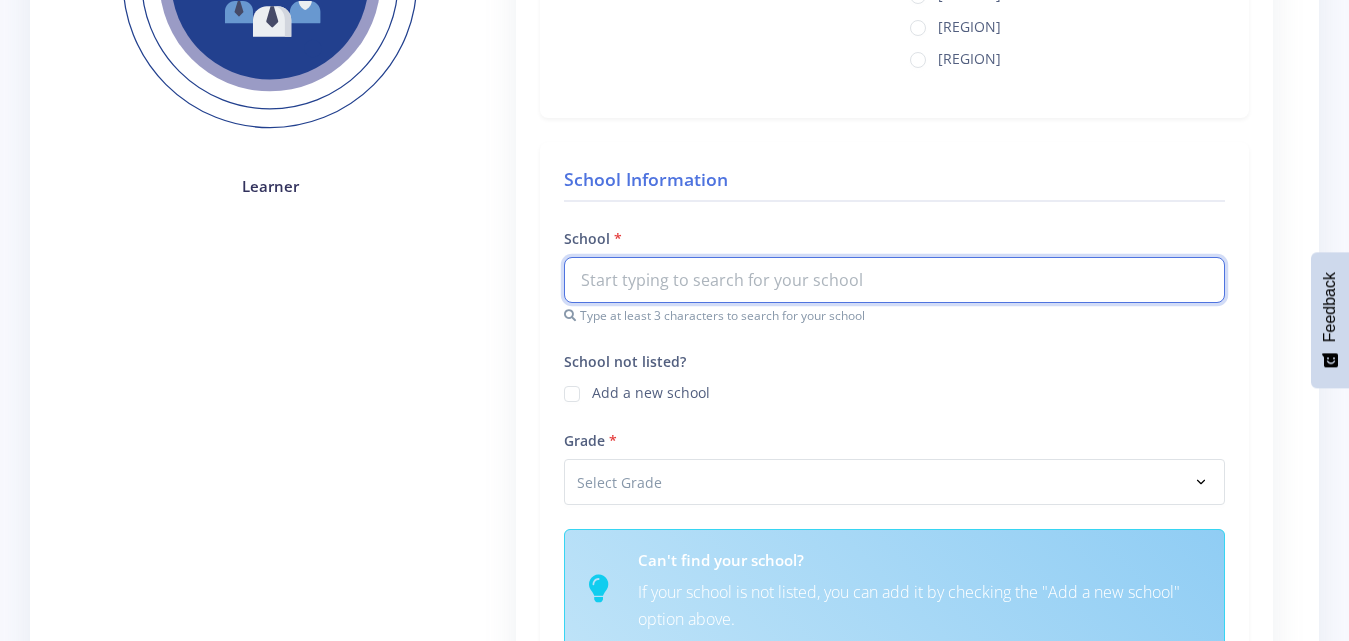 click at bounding box center (894, 280) 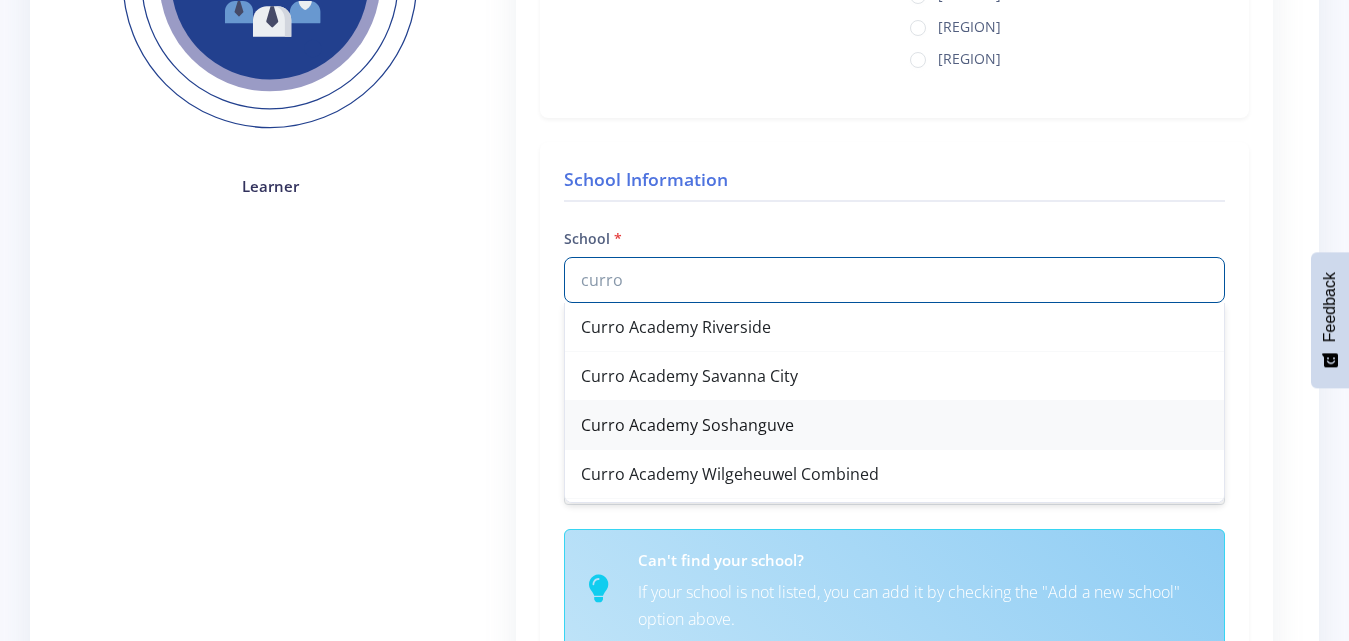 click on "Curro Academy Soshanguve" at bounding box center [894, 425] 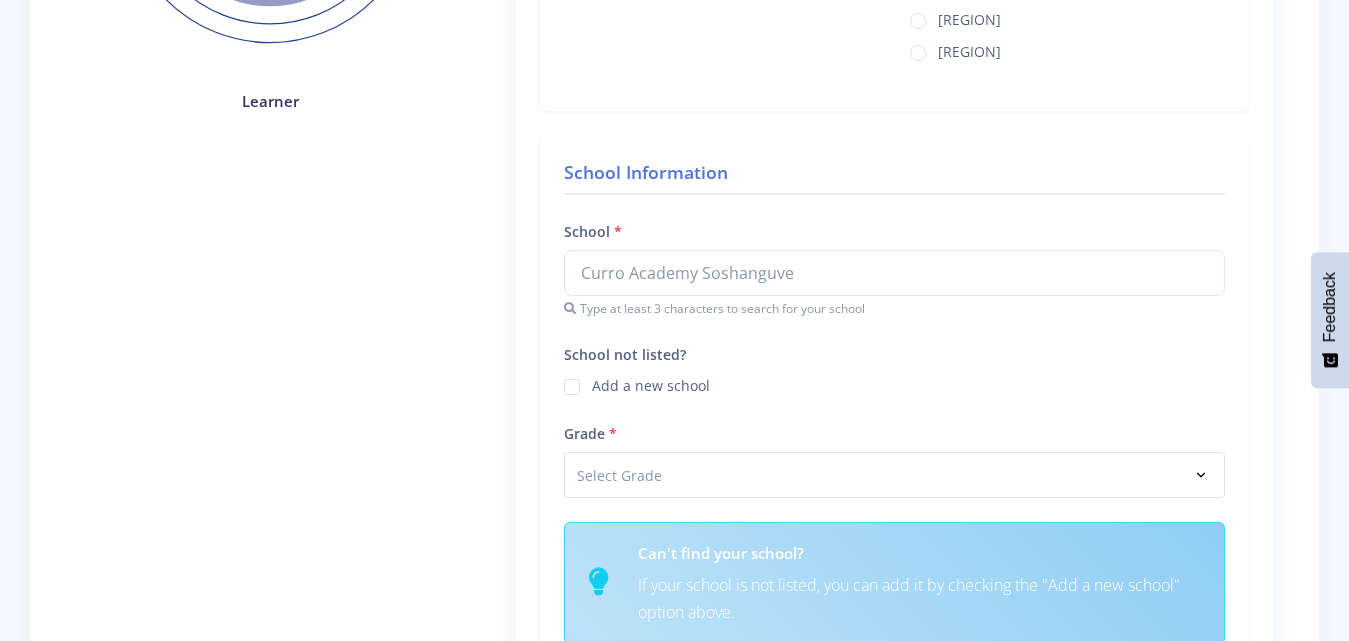 scroll, scrollTop: 532, scrollLeft: 0, axis: vertical 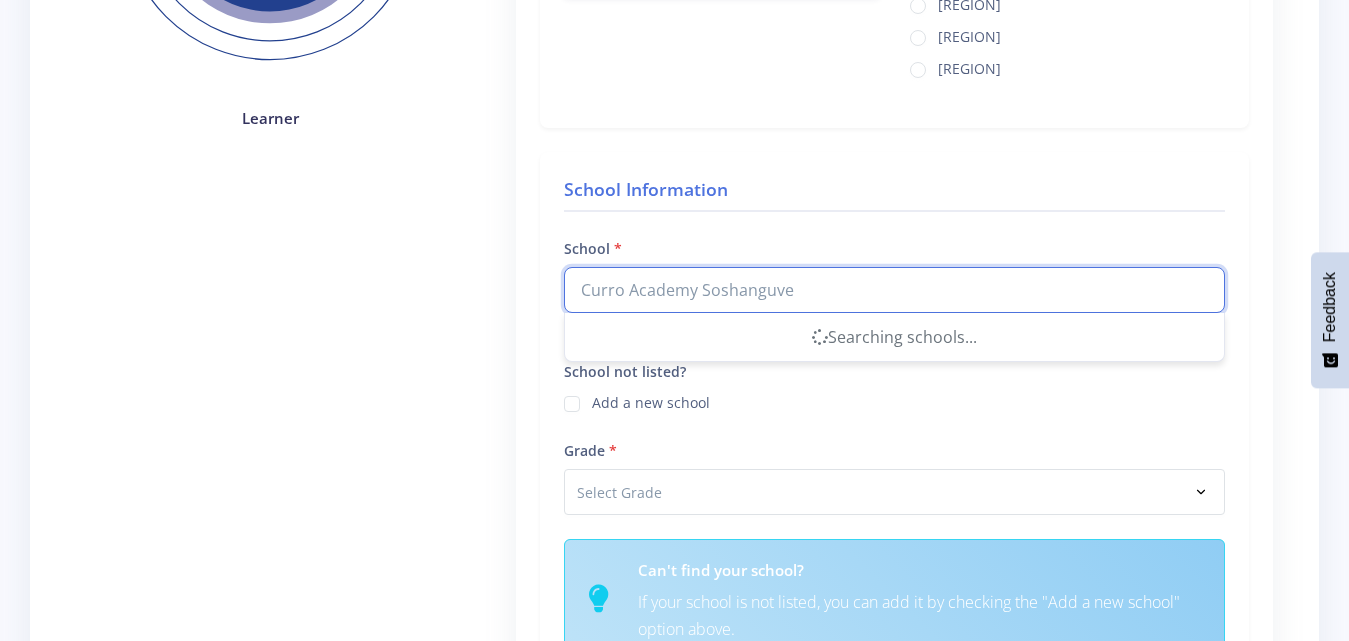 click on "Curro Academy Soshanguve" at bounding box center (894, 290) 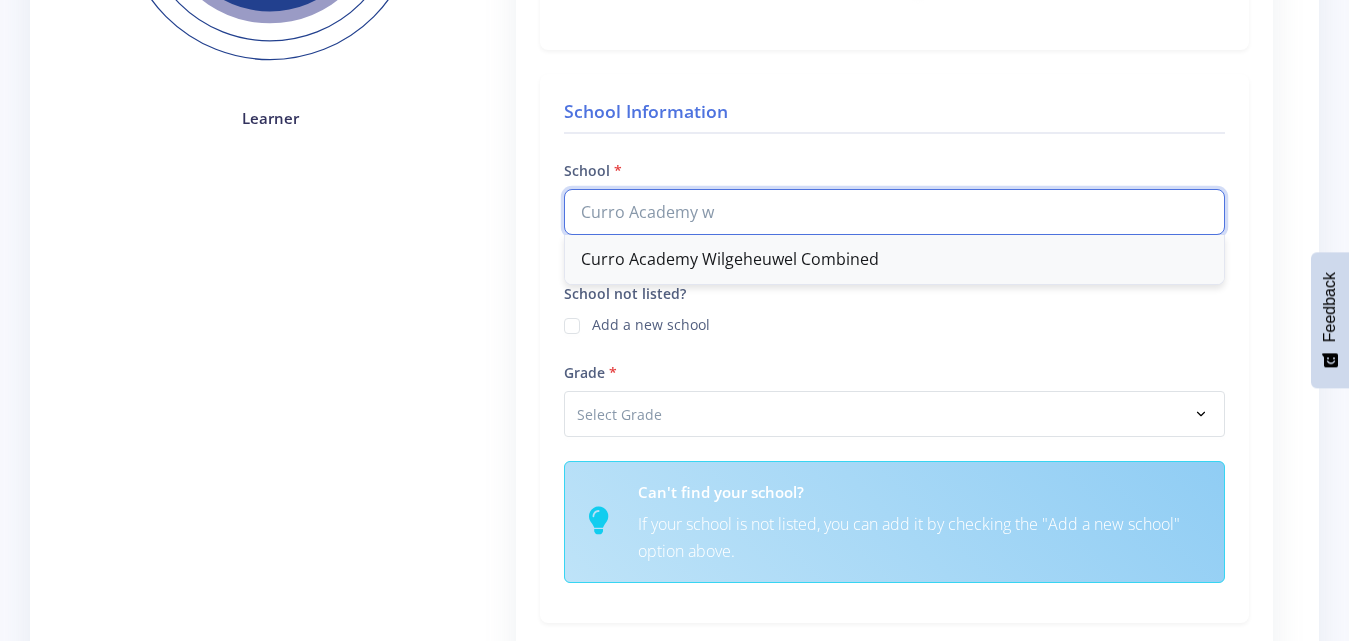 type on "Curro Academy w" 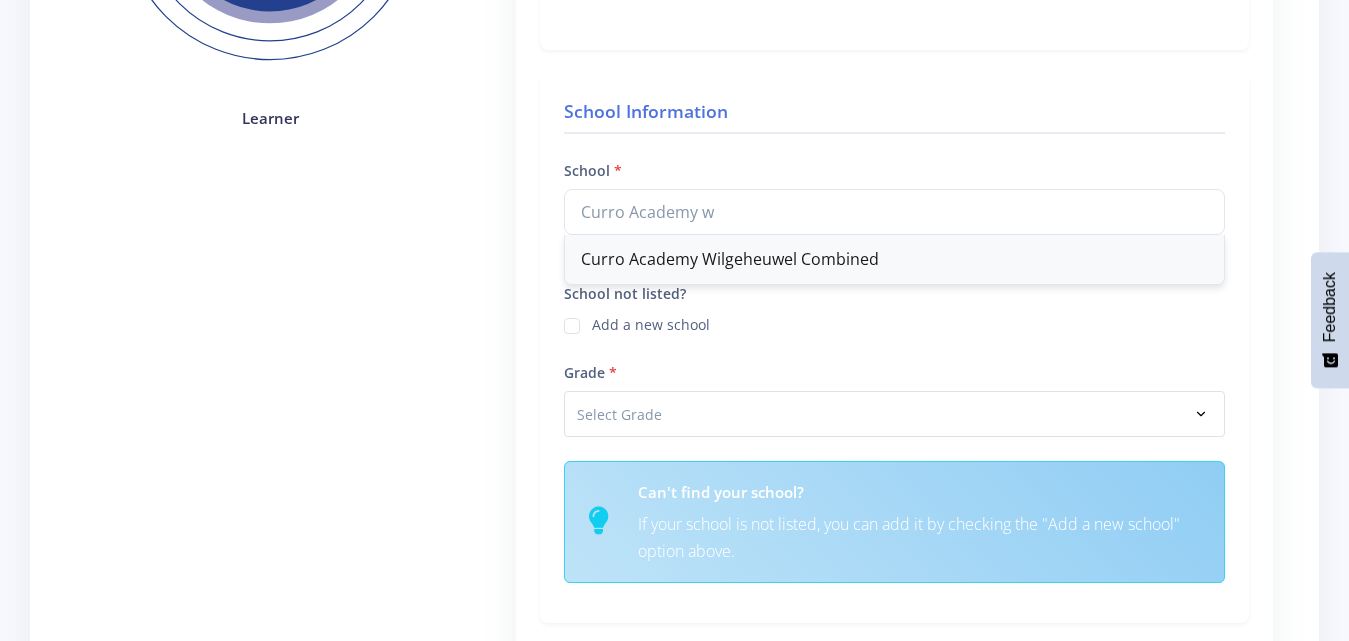 click on "Curro Academy Wilgeheuwel Combined" at bounding box center (894, 259) 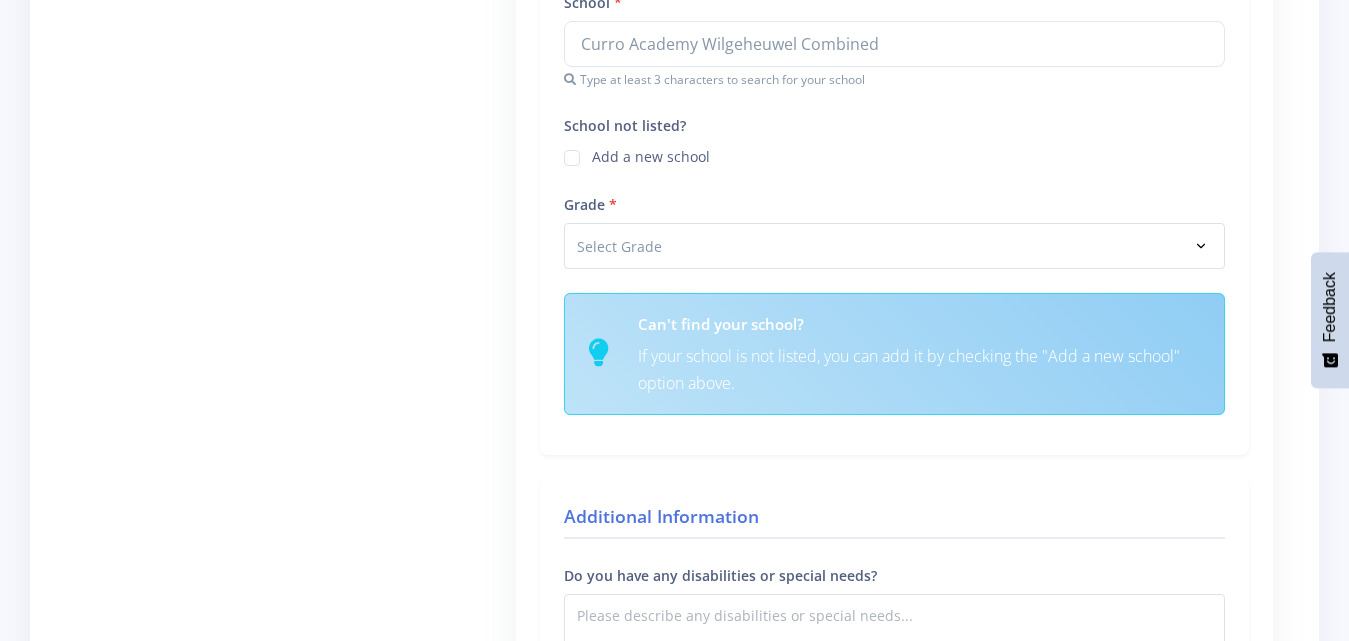 scroll, scrollTop: 784, scrollLeft: 0, axis: vertical 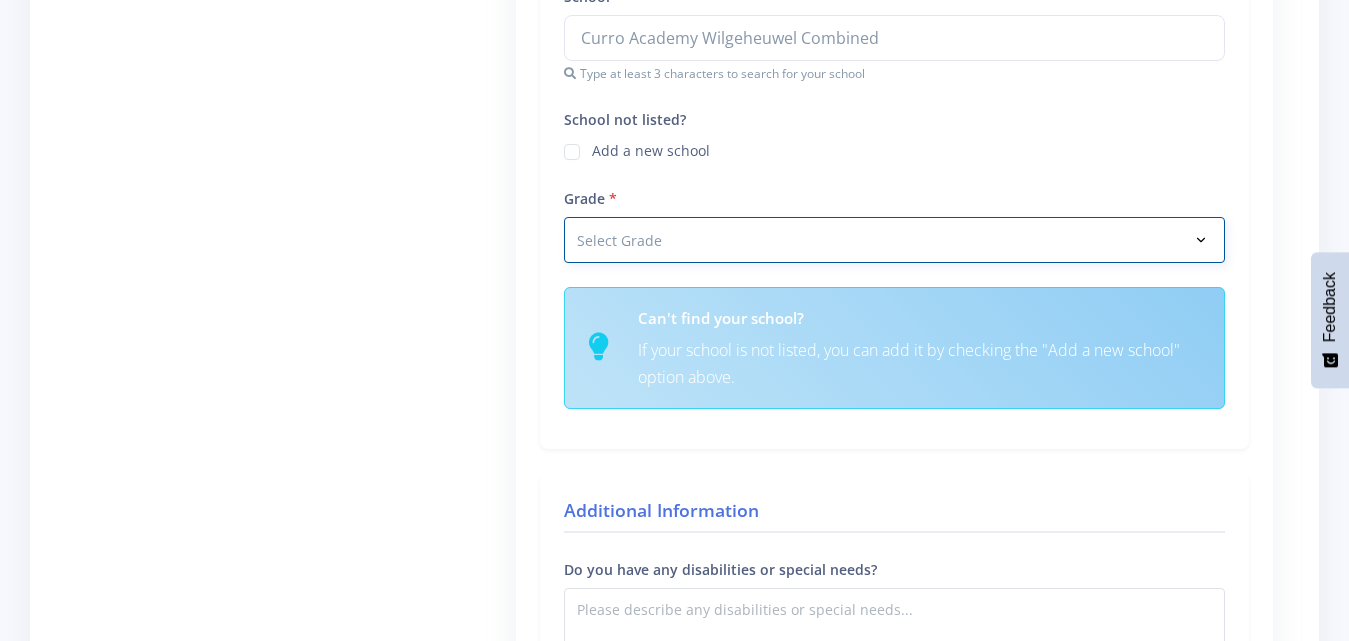 click on "Select Grade
Grade 4
Grade 5
Grade 6
Grade 7" at bounding box center [894, 240] 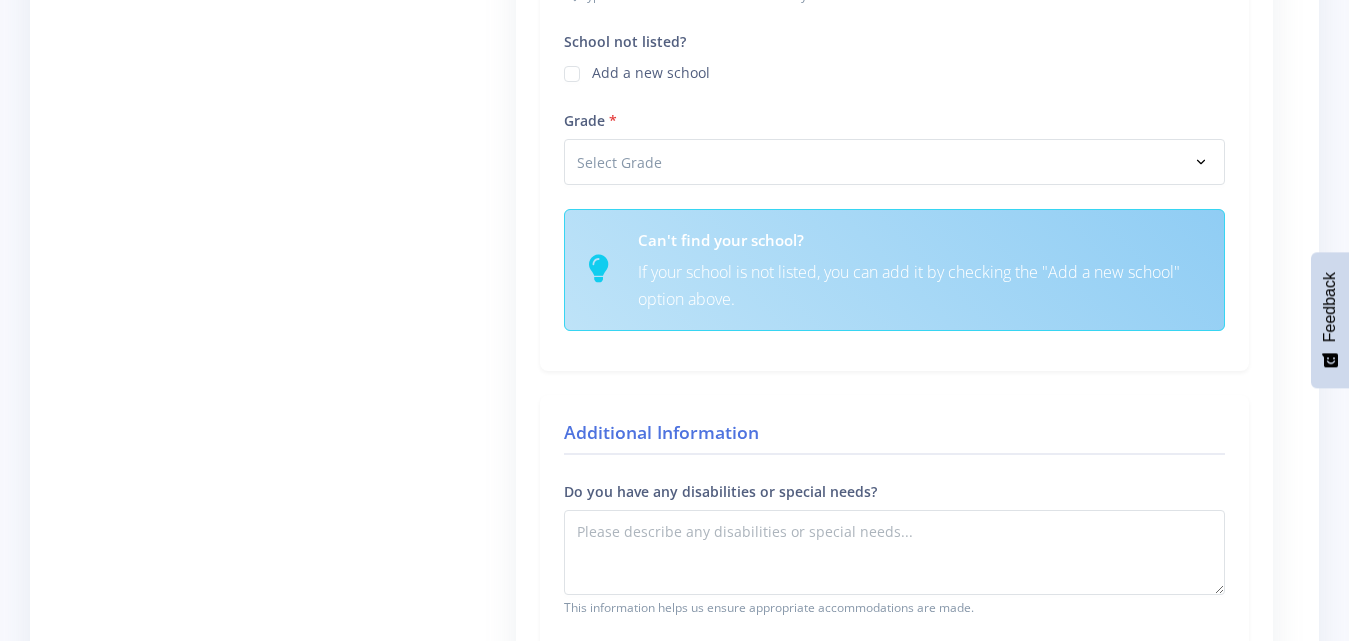 click on "Additional Information
Do you have any disabilities or special needs?
This information helps us ensure appropriate accommodations are made." at bounding box center [894, 530] 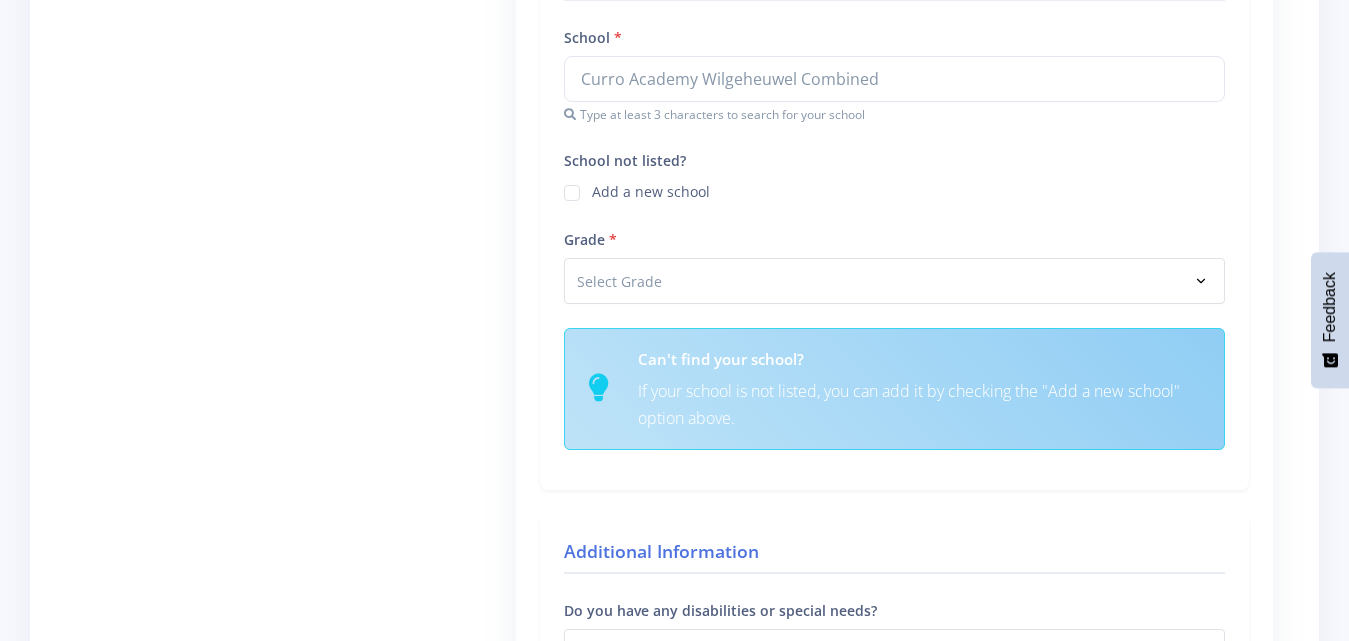 scroll, scrollTop: 664, scrollLeft: 0, axis: vertical 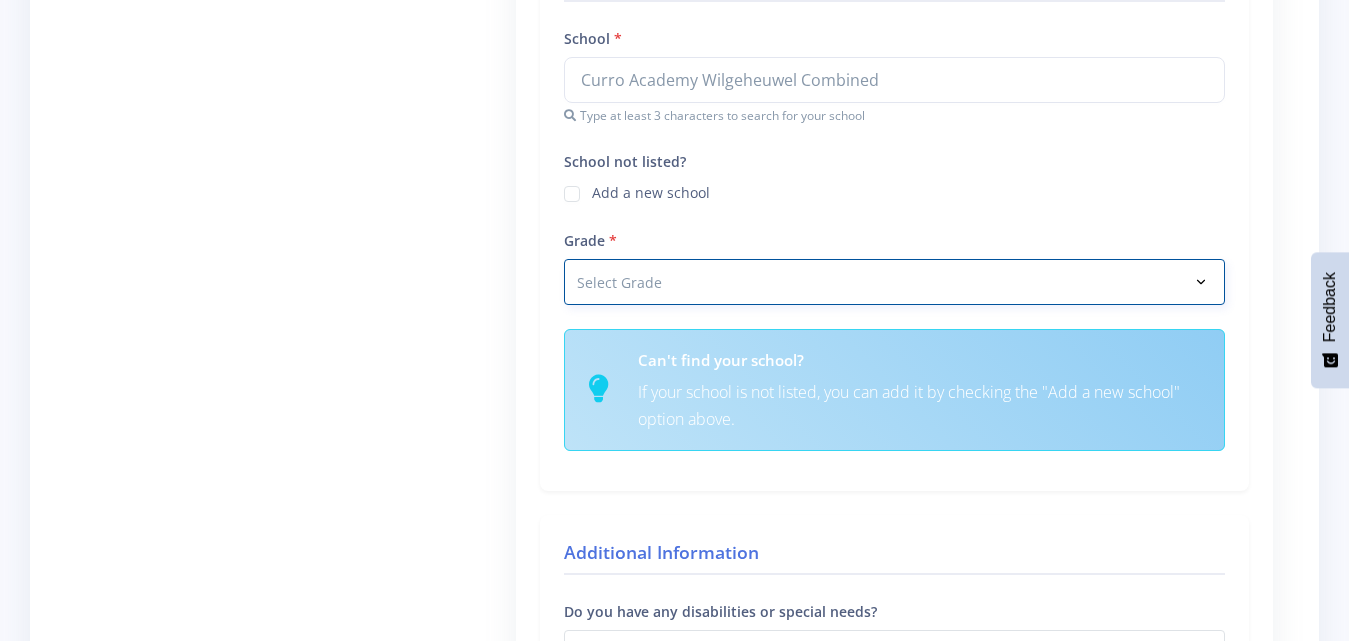 drag, startPoint x: 742, startPoint y: 266, endPoint x: 624, endPoint y: 430, distance: 202.0396 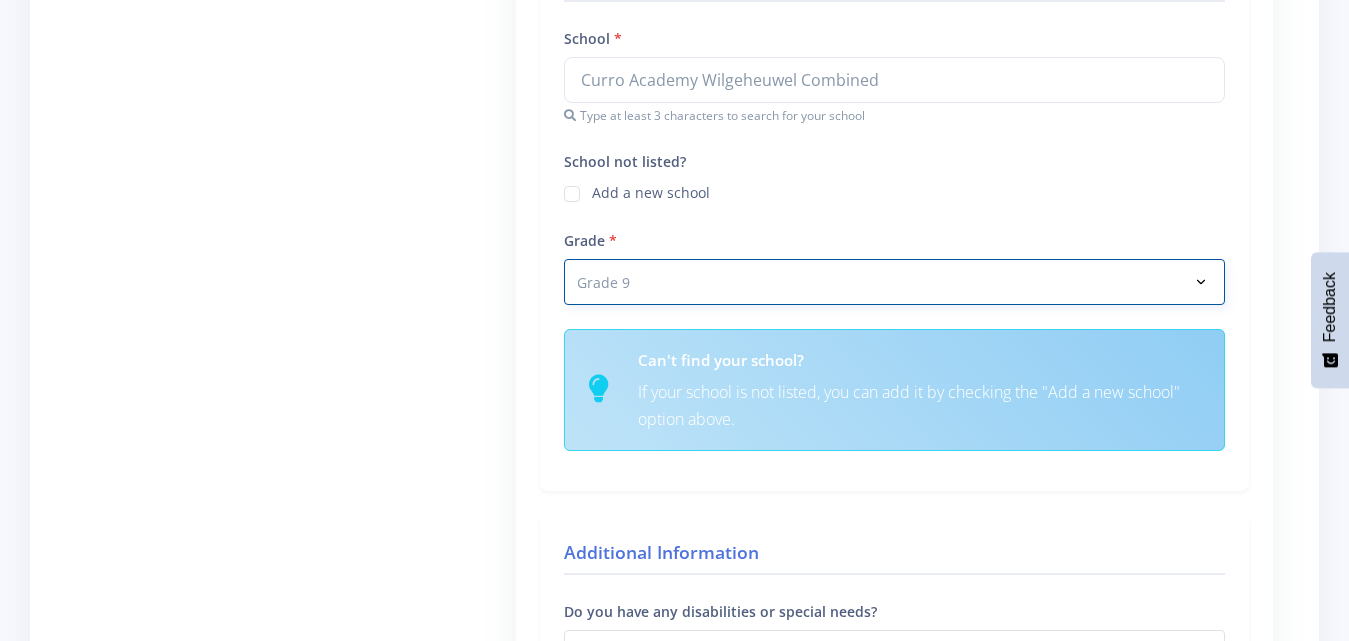 click on "Select Grade
Grade 4
Grade 5
Grade 6
Grade 7" at bounding box center (894, 282) 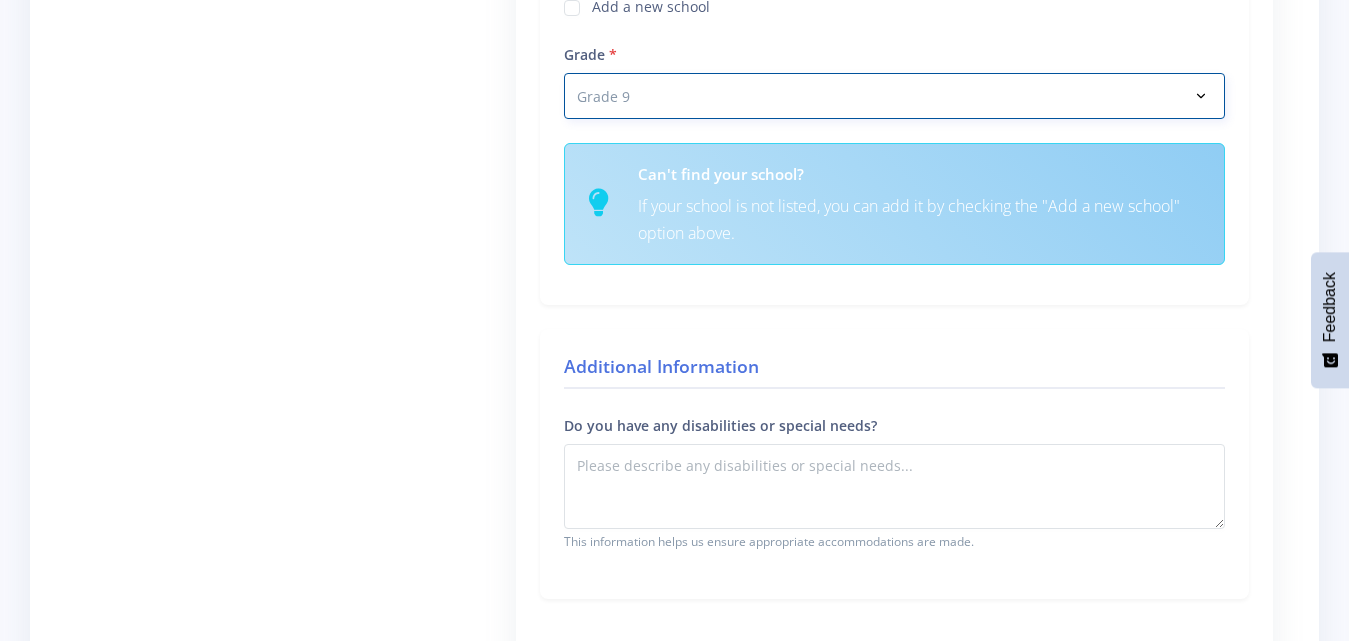 scroll, scrollTop: 1116, scrollLeft: 0, axis: vertical 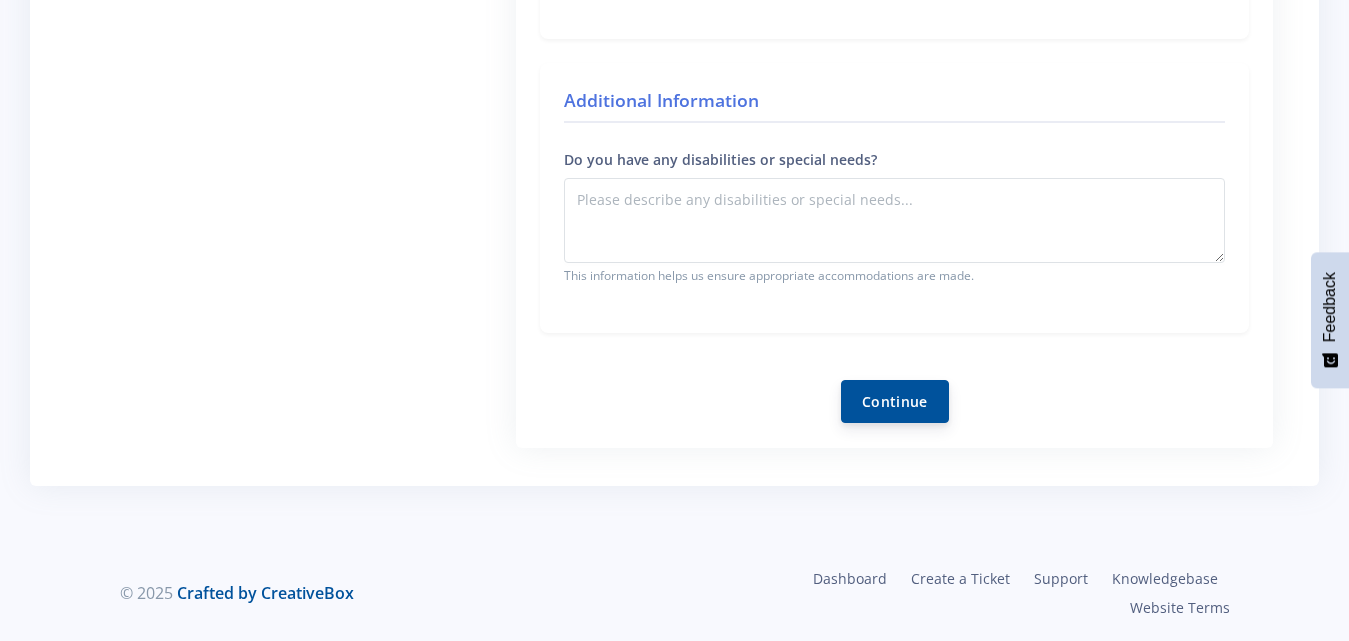 click on "Continue" at bounding box center [895, 401] 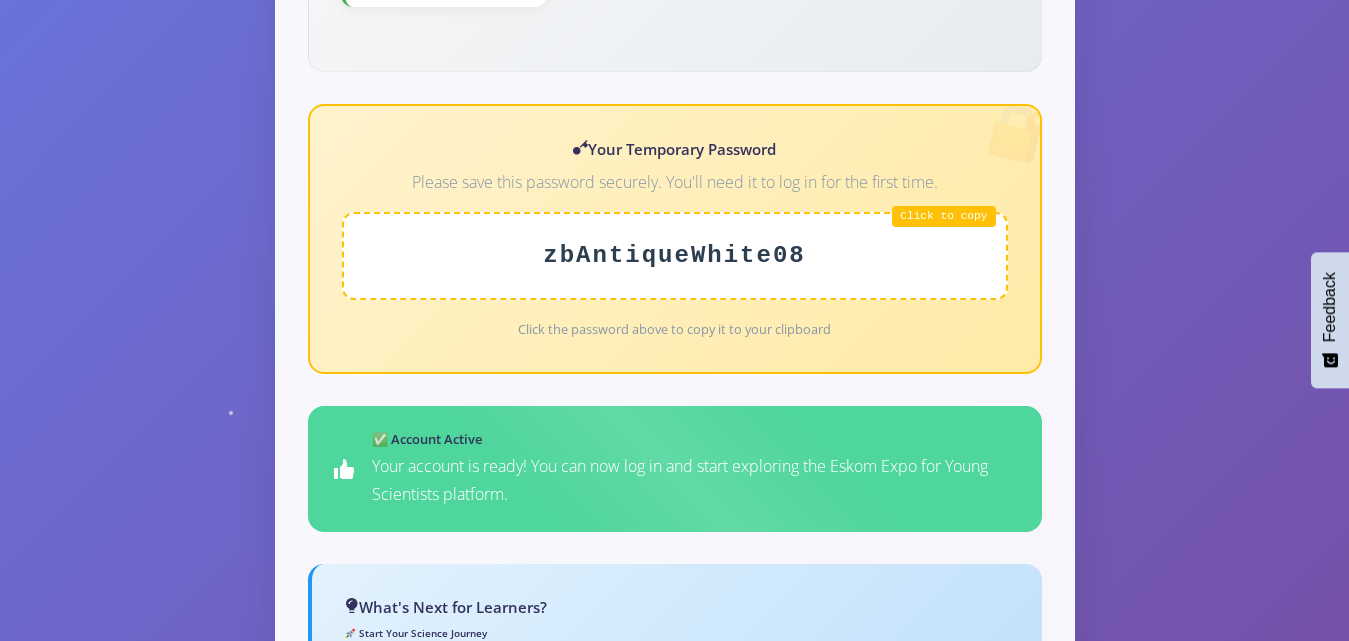 scroll, scrollTop: 861, scrollLeft: 0, axis: vertical 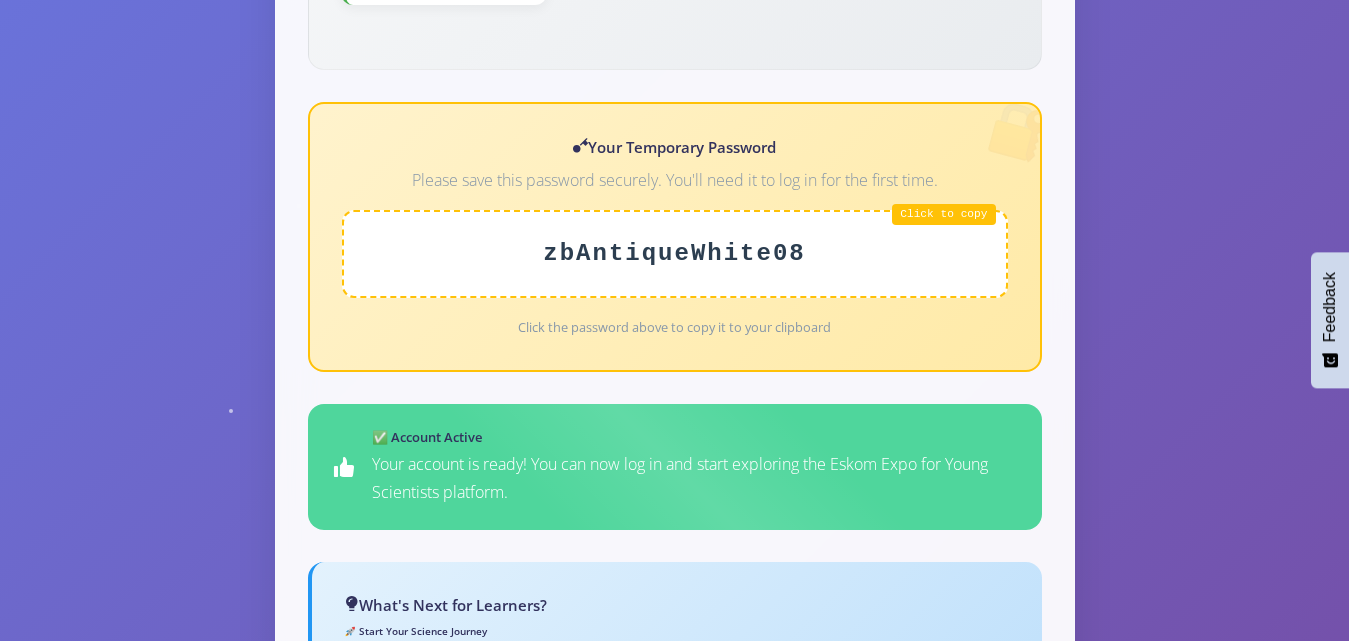 click on "zbAntiqueWhite08" at bounding box center [675, 254] 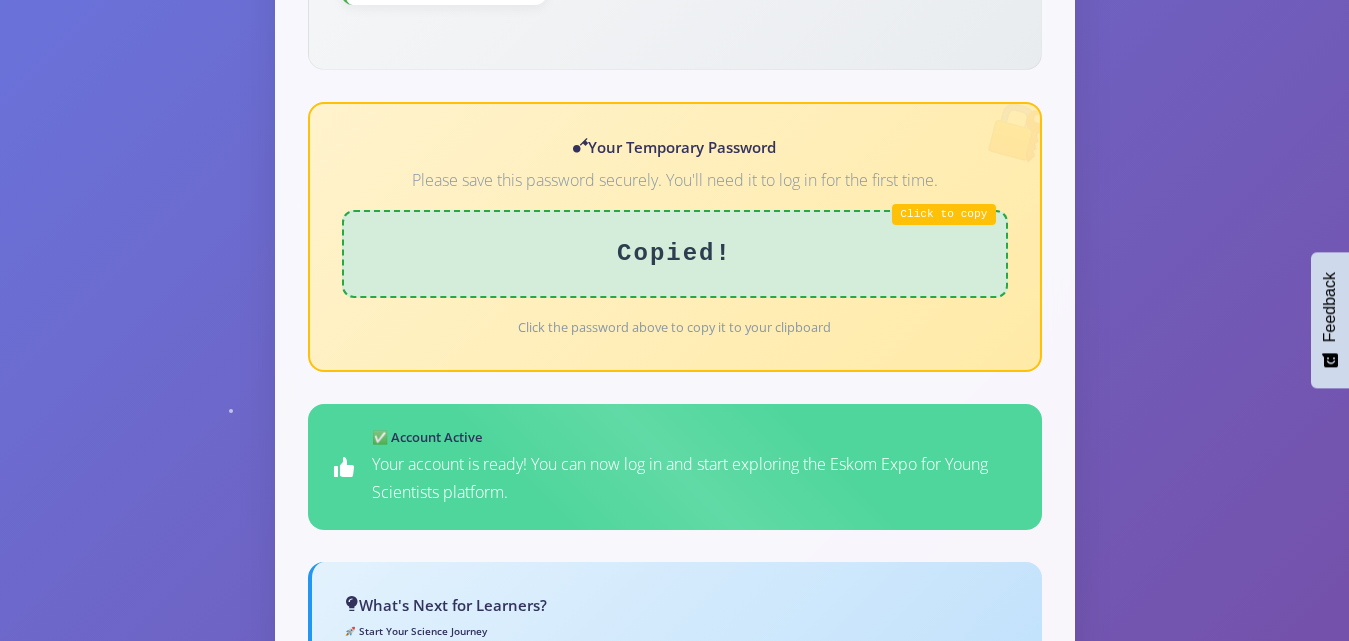 click on "Copied!" at bounding box center [675, 254] 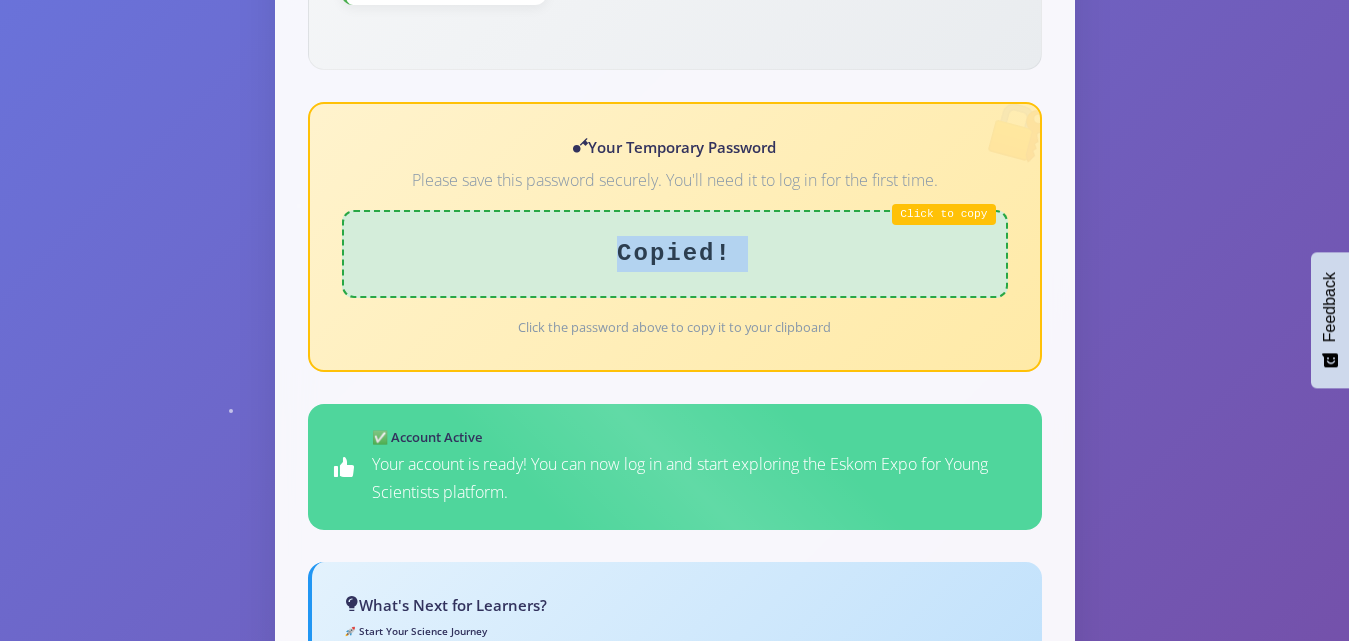 click on "Copied!" at bounding box center (675, 254) 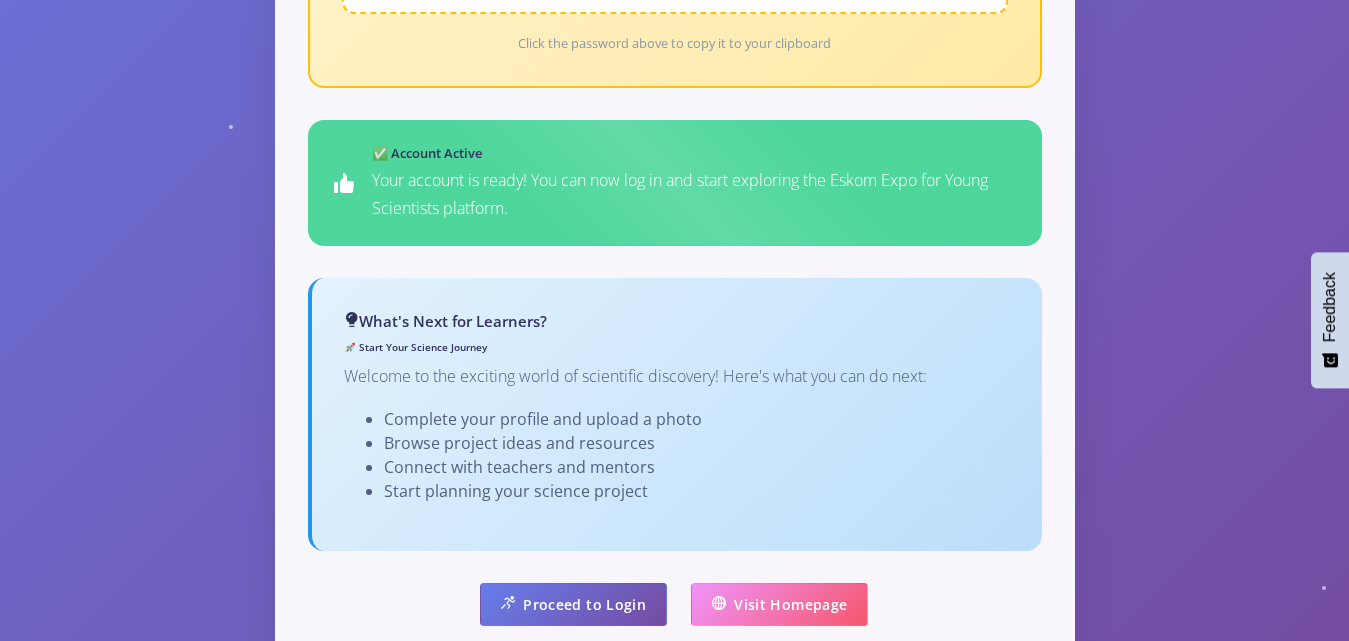 scroll, scrollTop: 1326, scrollLeft: 0, axis: vertical 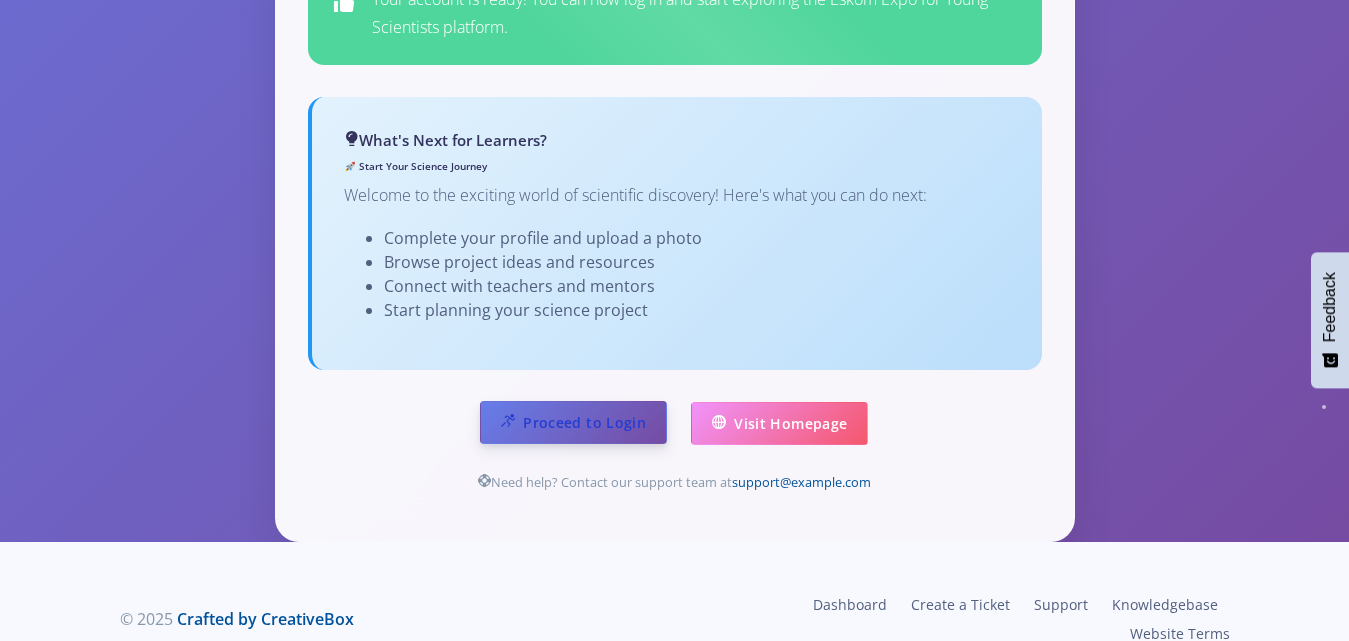 click on "Proceed to Login" at bounding box center [573, 422] 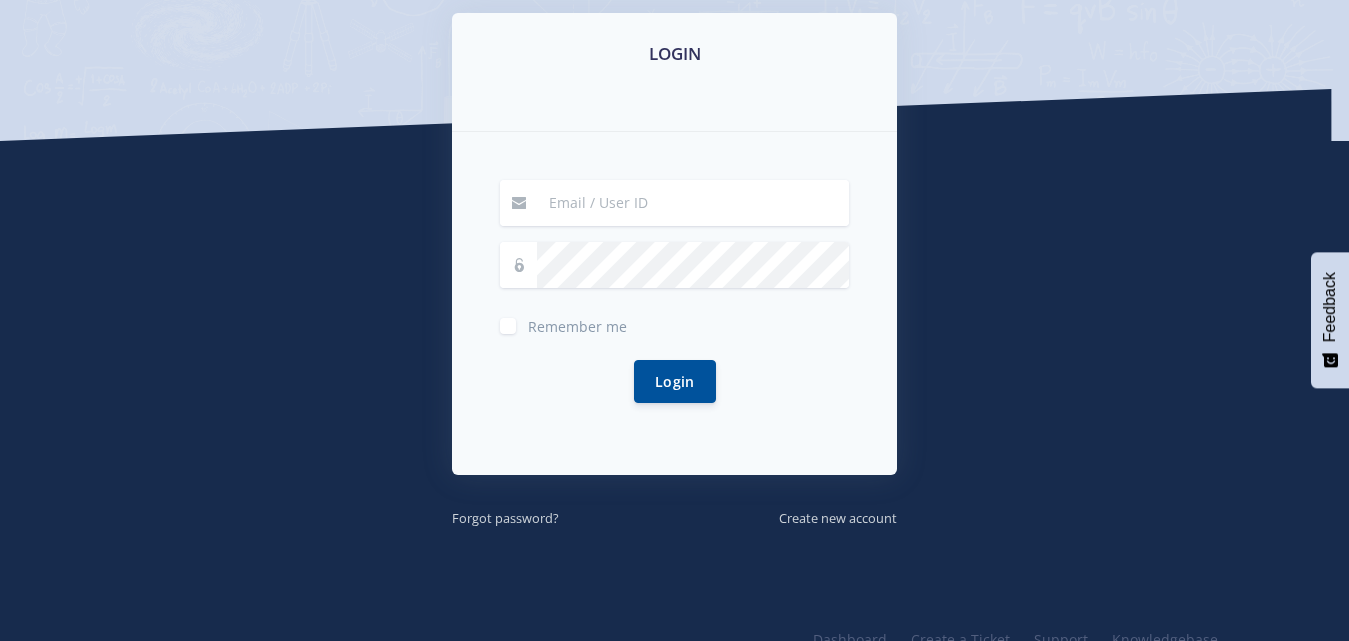 scroll, scrollTop: 343, scrollLeft: 0, axis: vertical 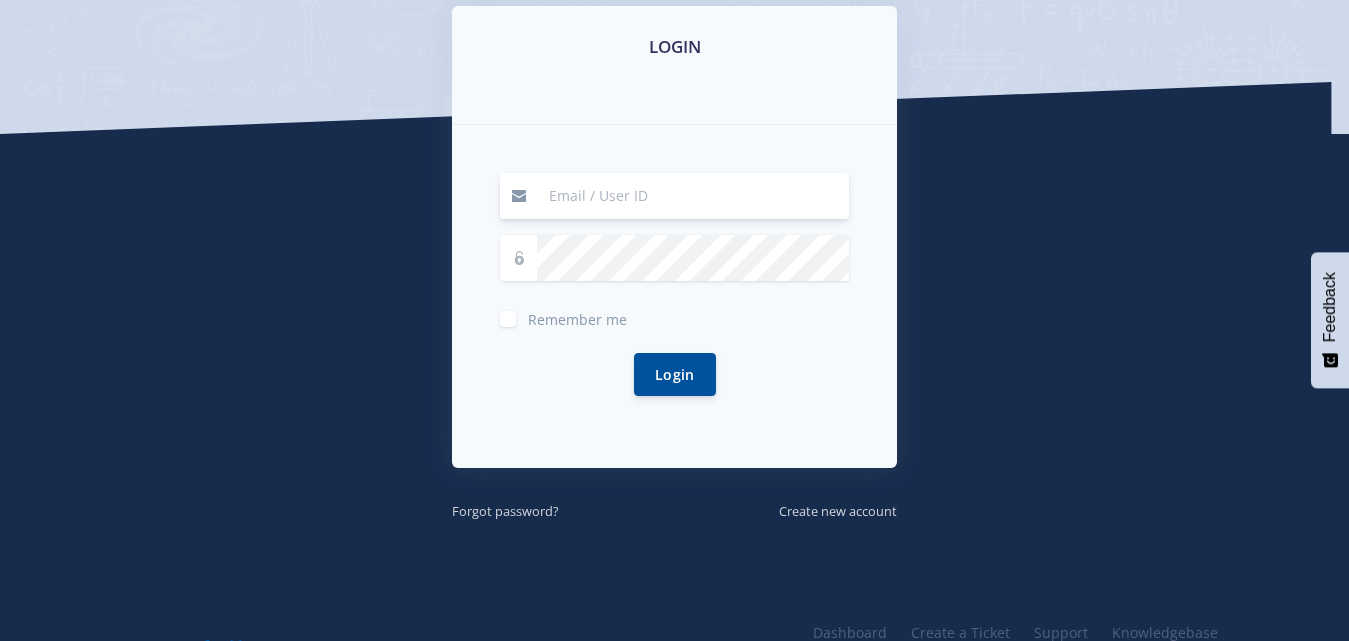 click at bounding box center (693, 196) 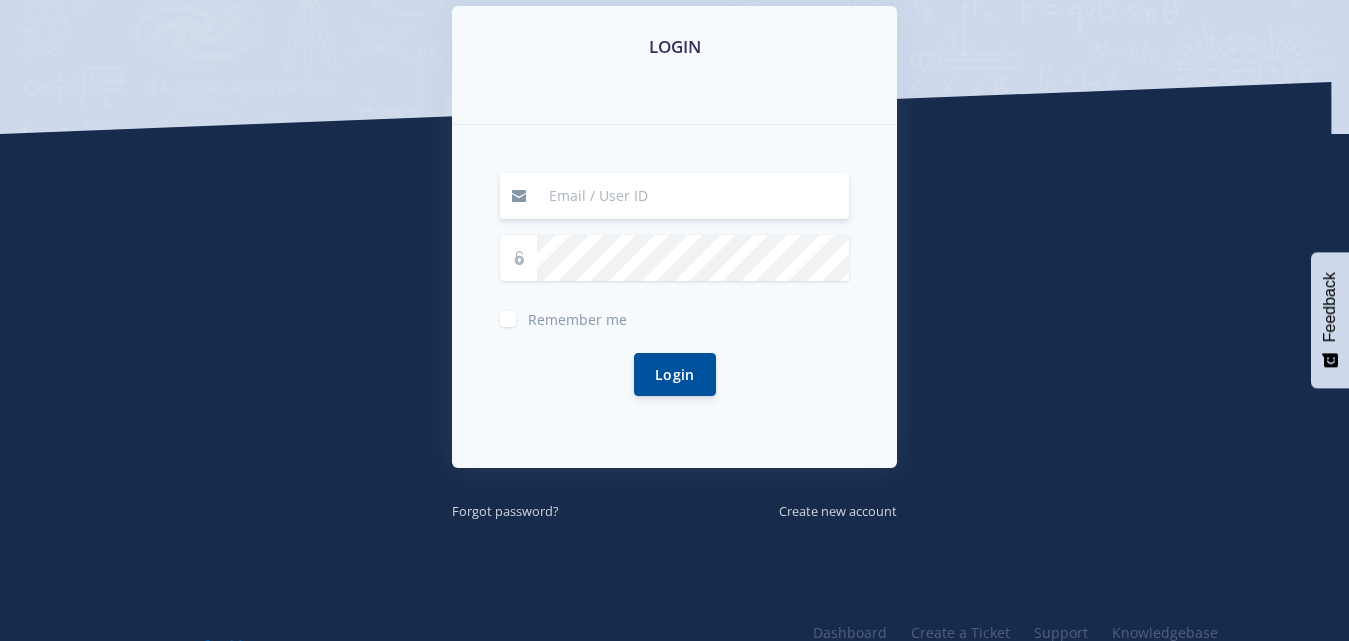 type on "[EMAIL]" 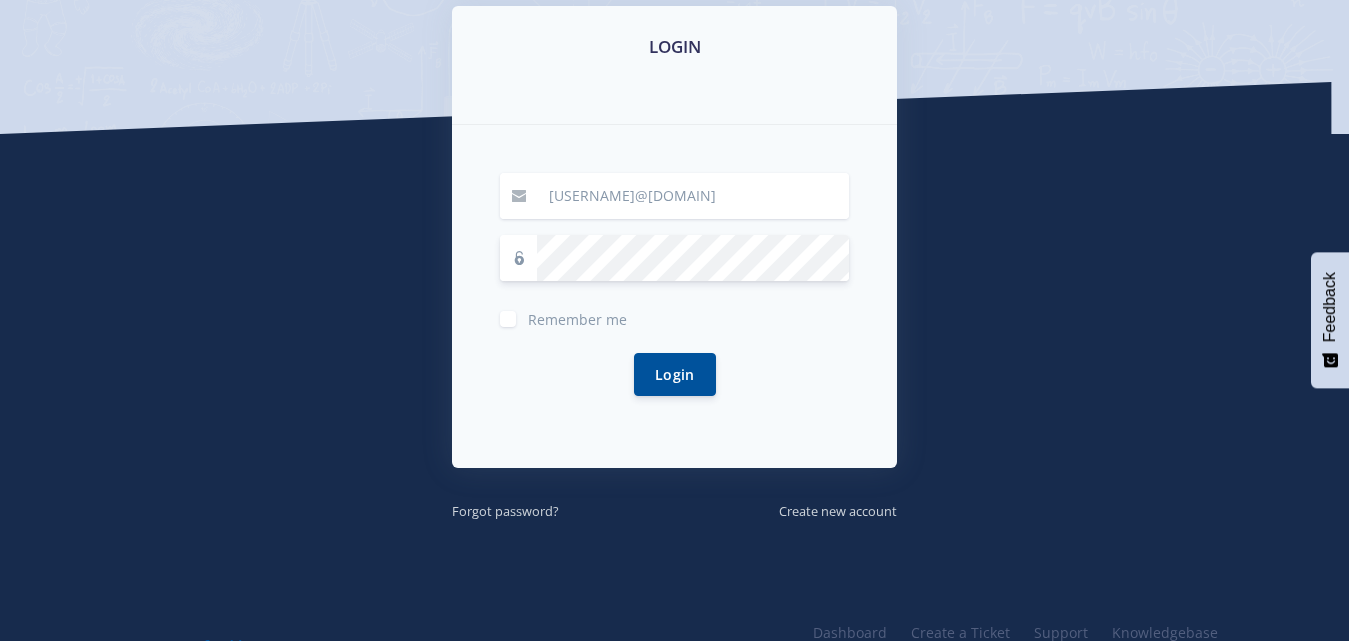 click on "Login" at bounding box center [675, 374] 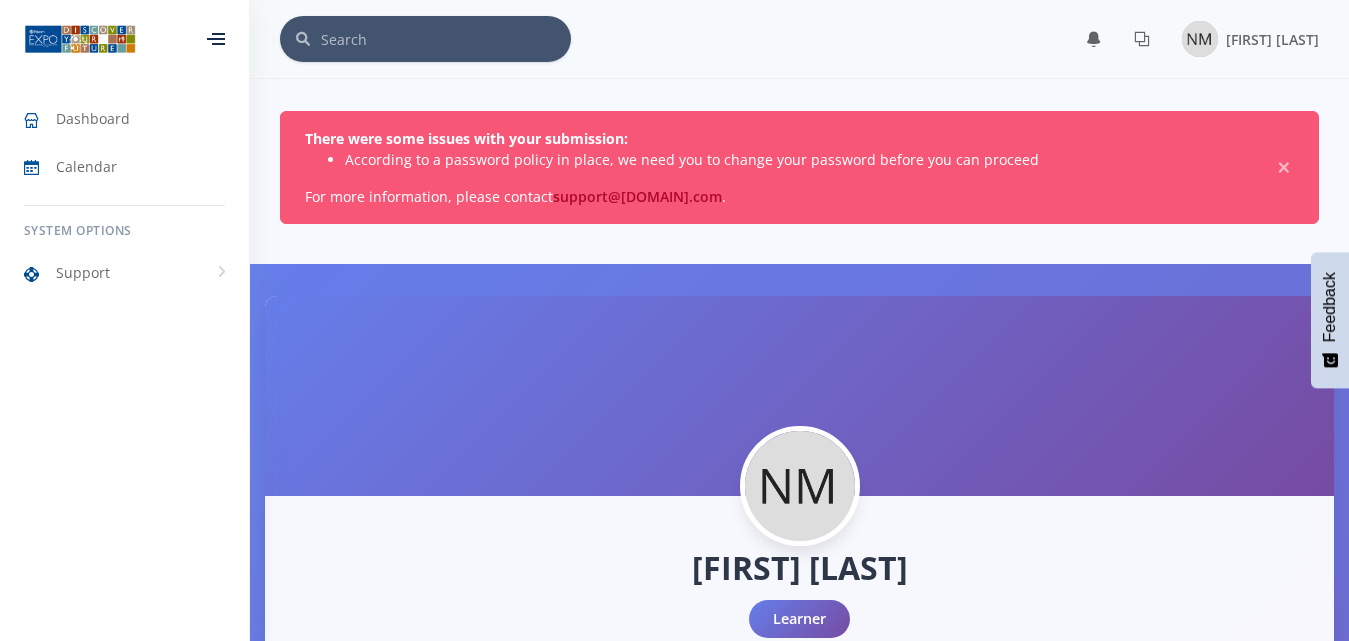 scroll, scrollTop: 1, scrollLeft: 0, axis: vertical 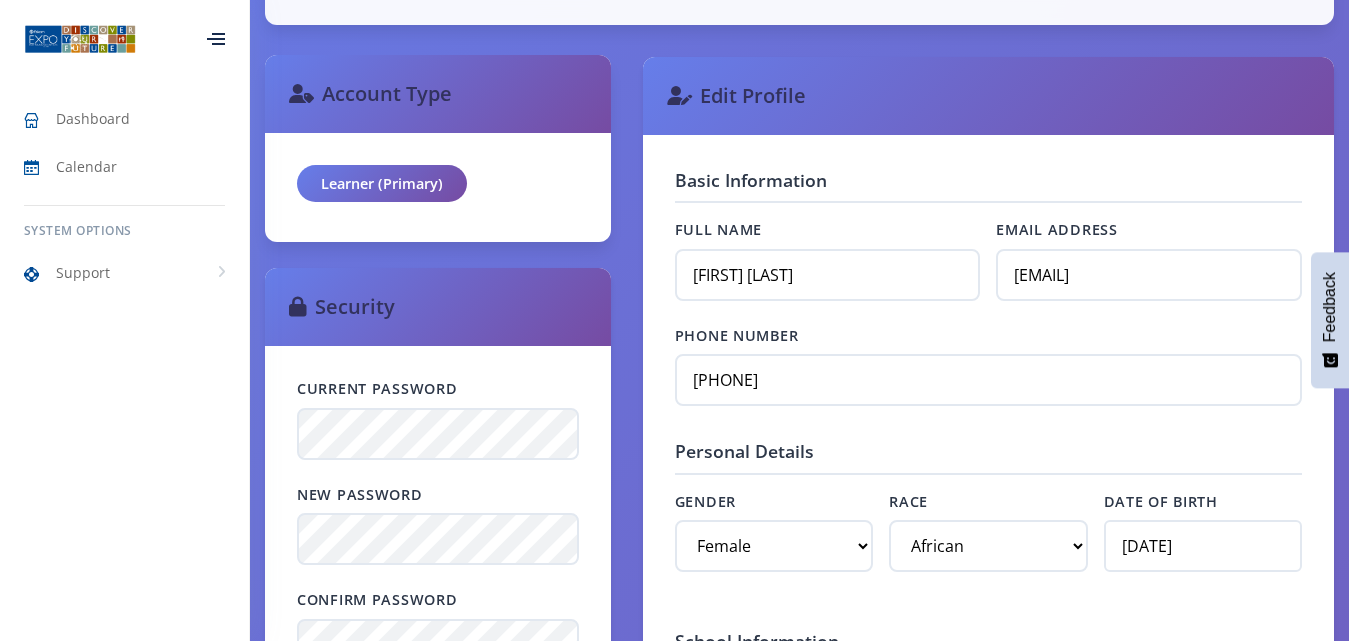 click on "Learner (Primary)" at bounding box center [382, 184] 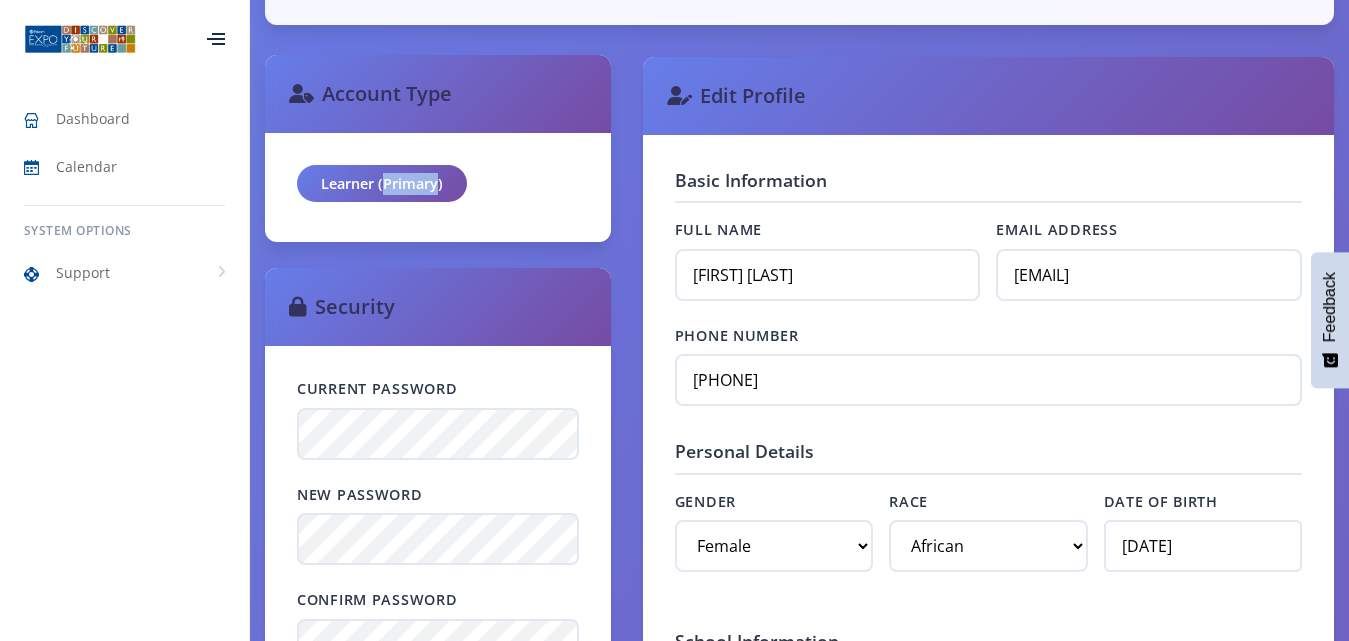 click on "Learner (Primary)" at bounding box center [382, 184] 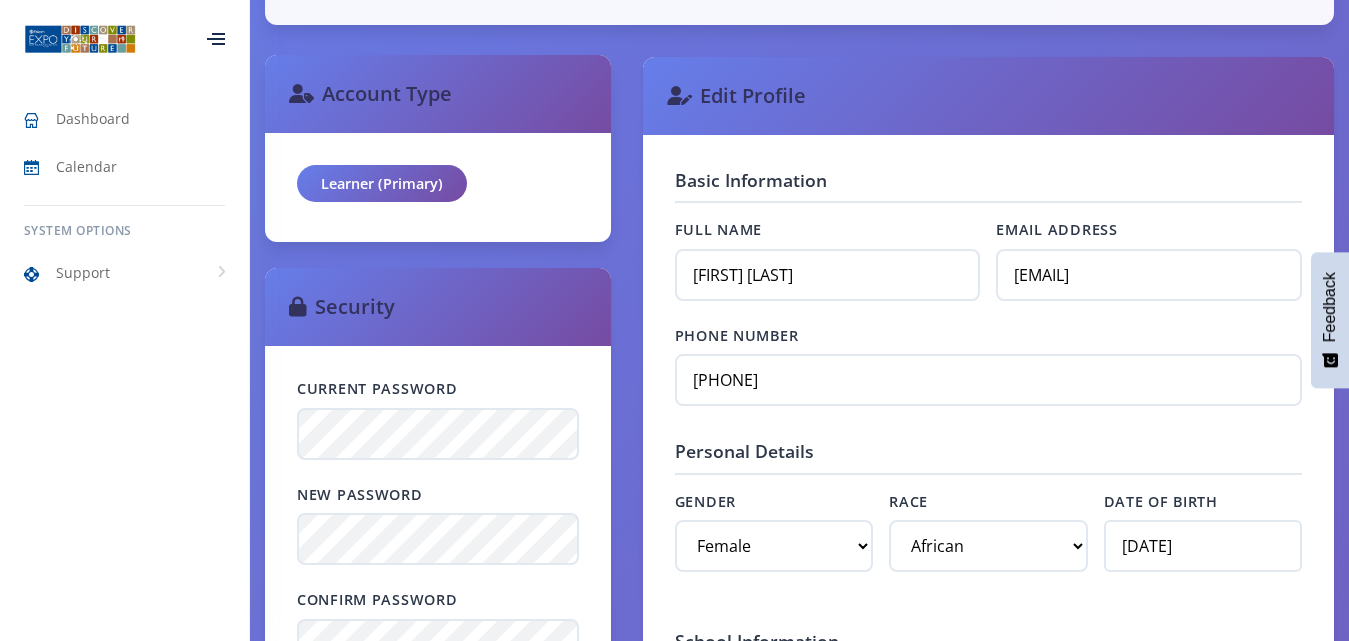 click on "Learner (Primary)" at bounding box center (438, 188) 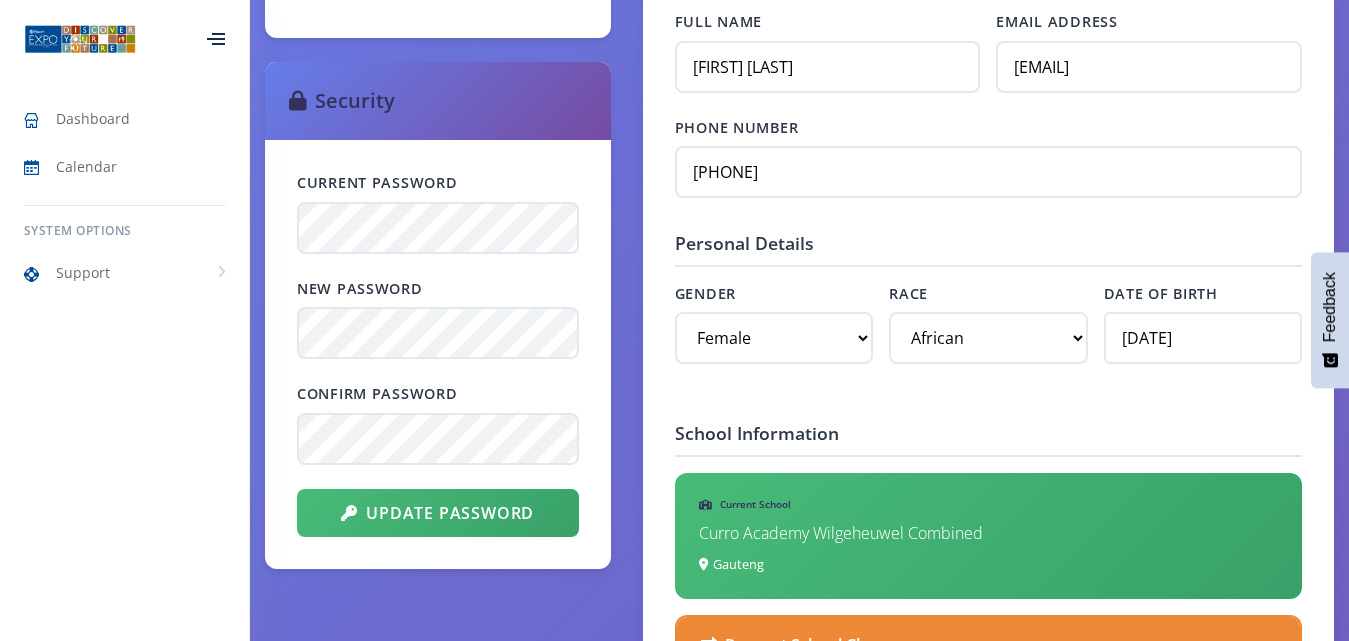 scroll, scrollTop: 1016, scrollLeft: 0, axis: vertical 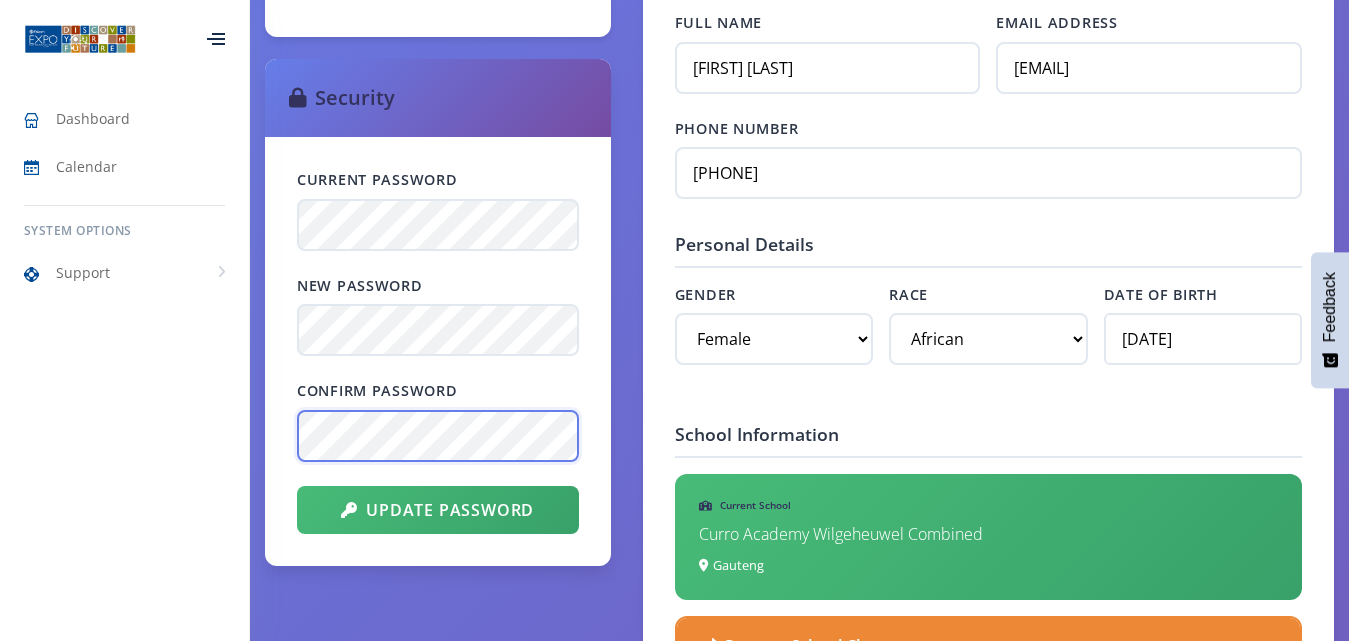 click on "Update Password" at bounding box center (438, 510) 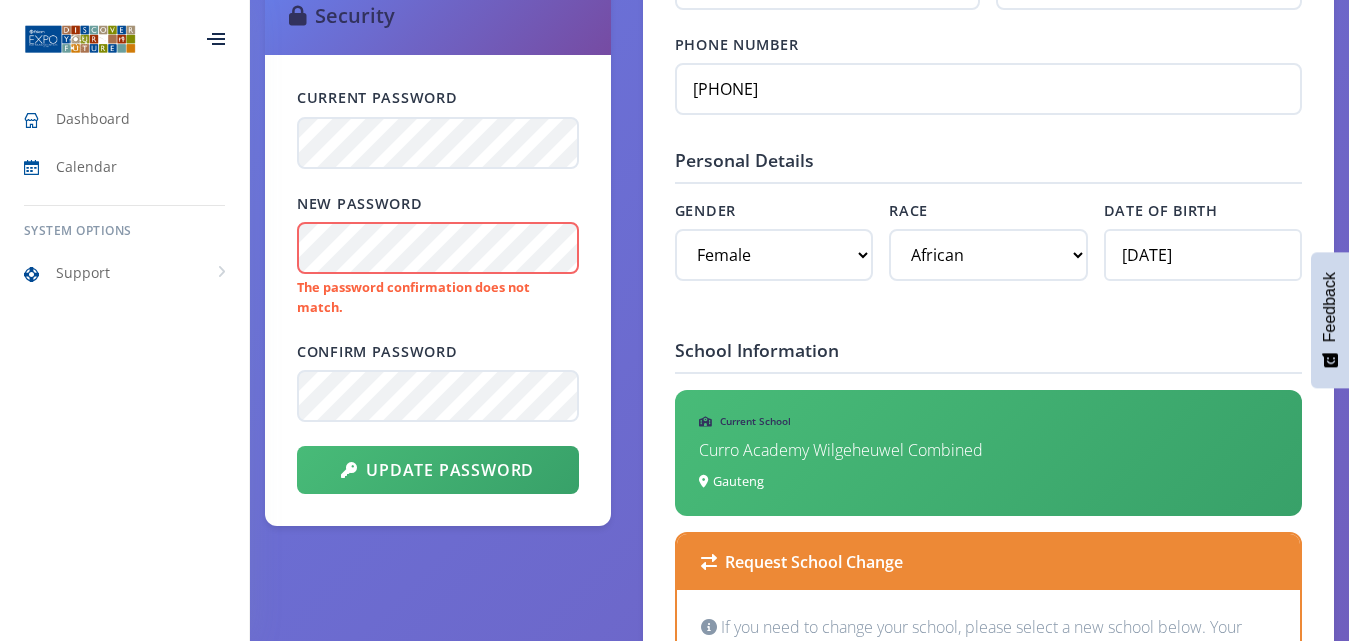 scroll, scrollTop: 1154, scrollLeft: 0, axis: vertical 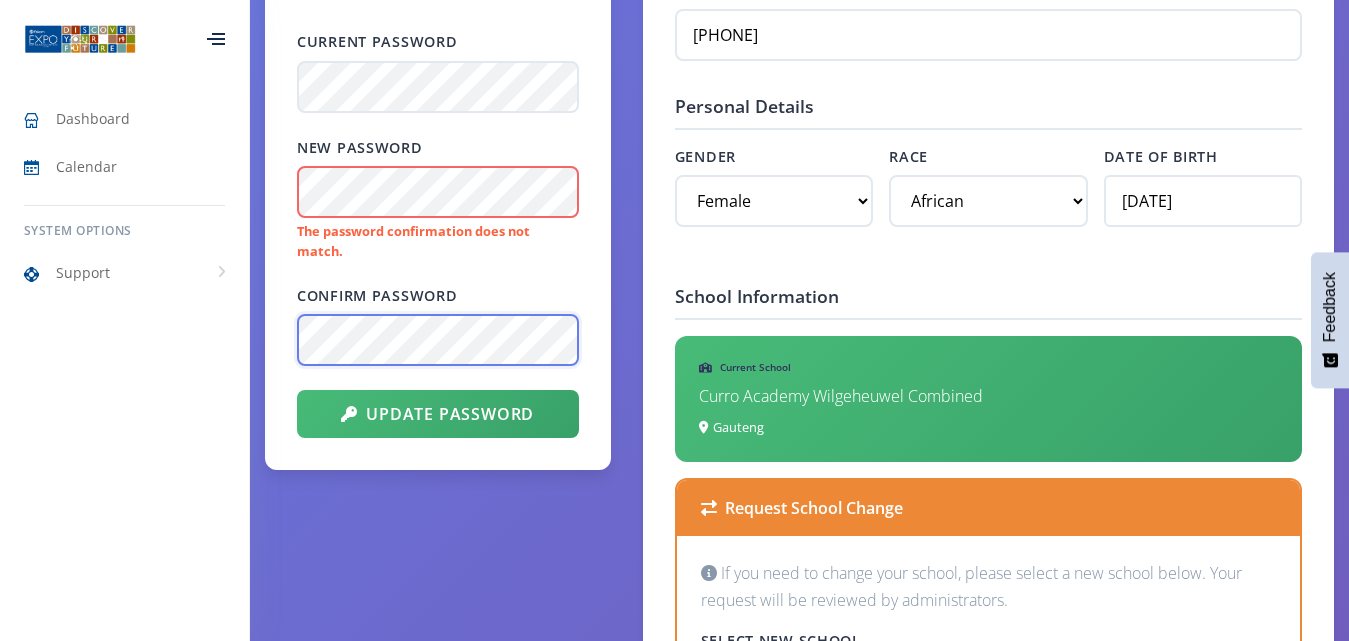 click on "Update Password" at bounding box center [438, 414] 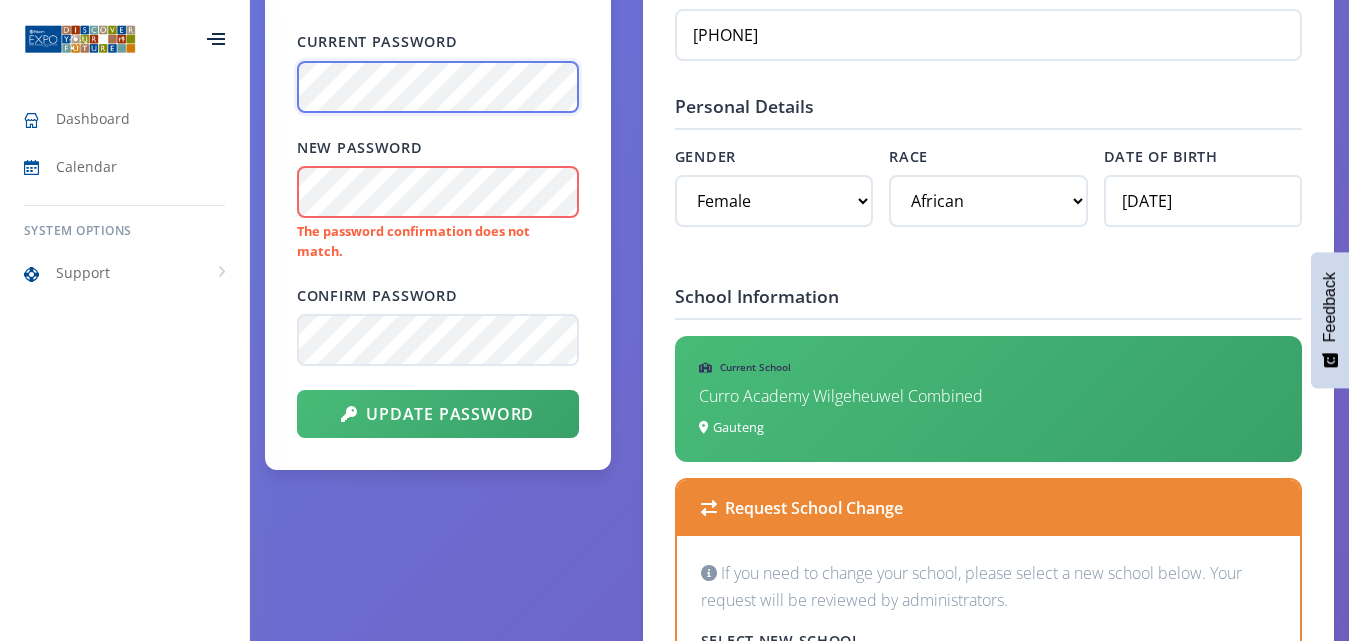 click on "Update Password" at bounding box center (438, 414) 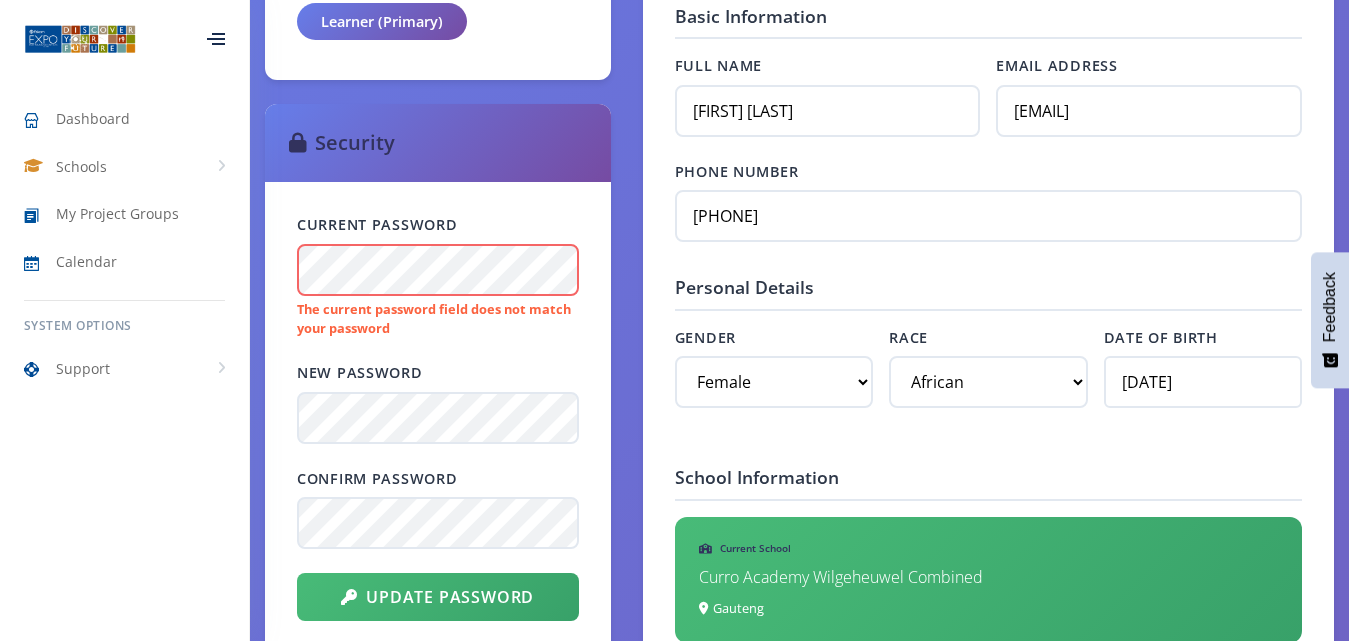 scroll, scrollTop: 1015, scrollLeft: 0, axis: vertical 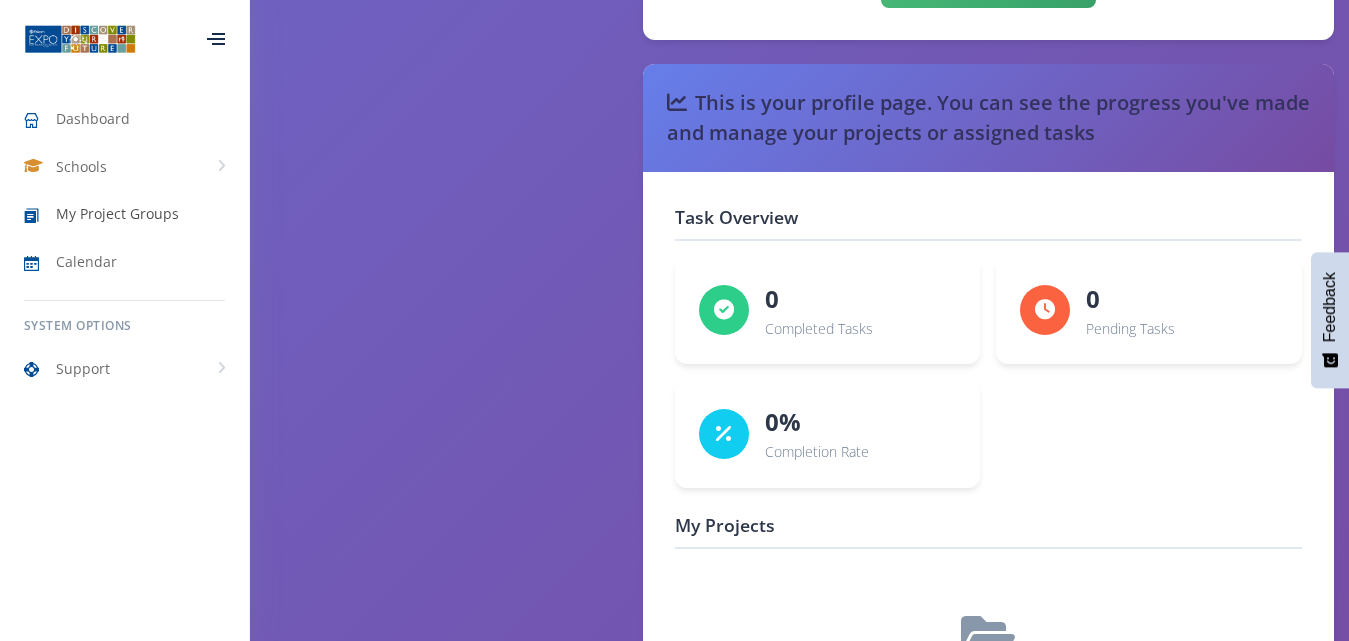 click on "My Project Groups" at bounding box center [117, 213] 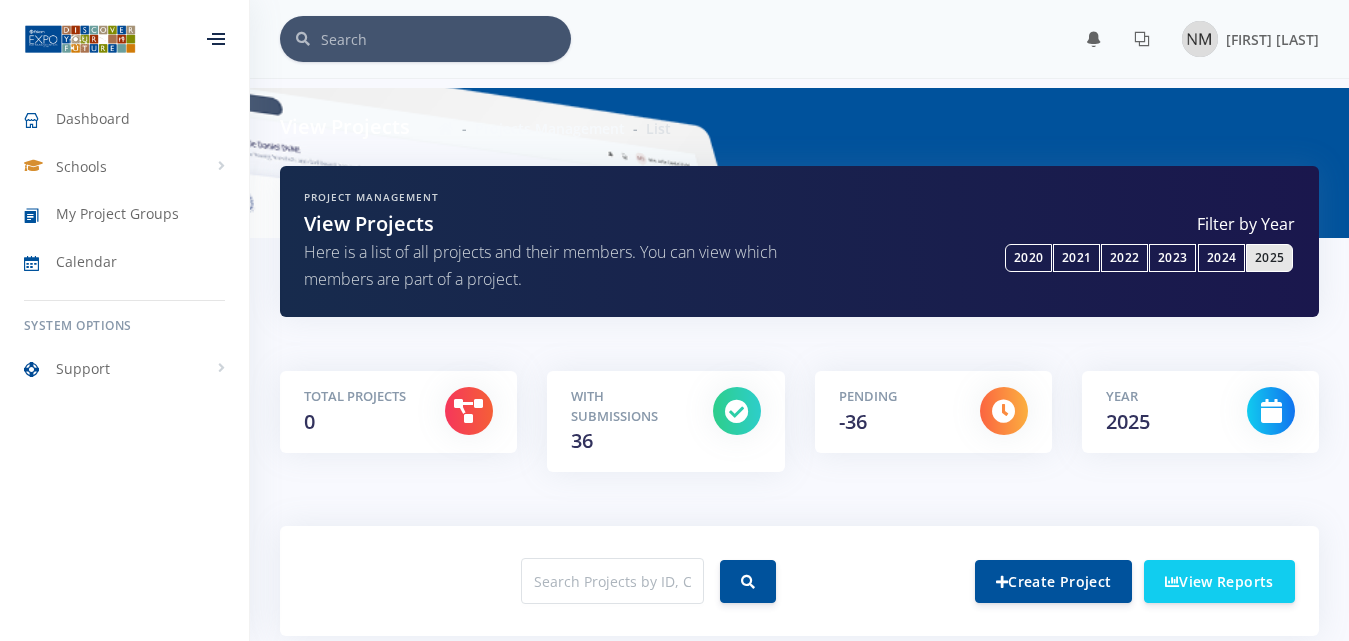 scroll, scrollTop: 0, scrollLeft: 0, axis: both 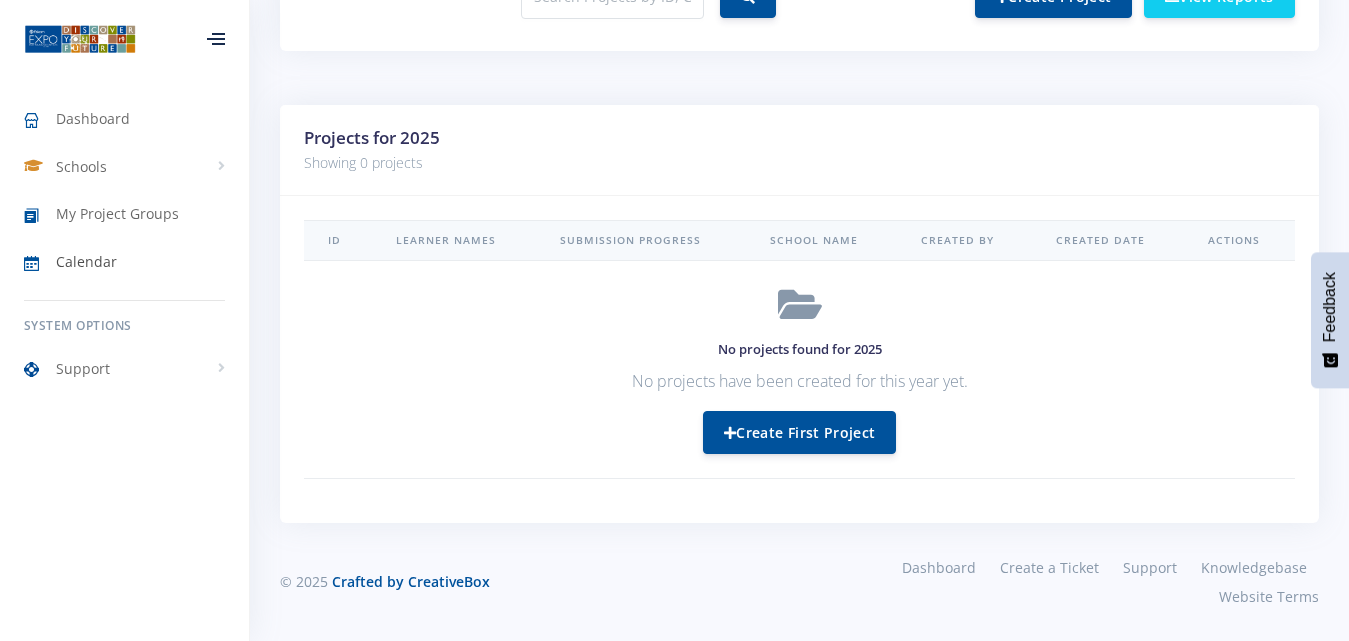 click on "Calendar" at bounding box center [124, 262] 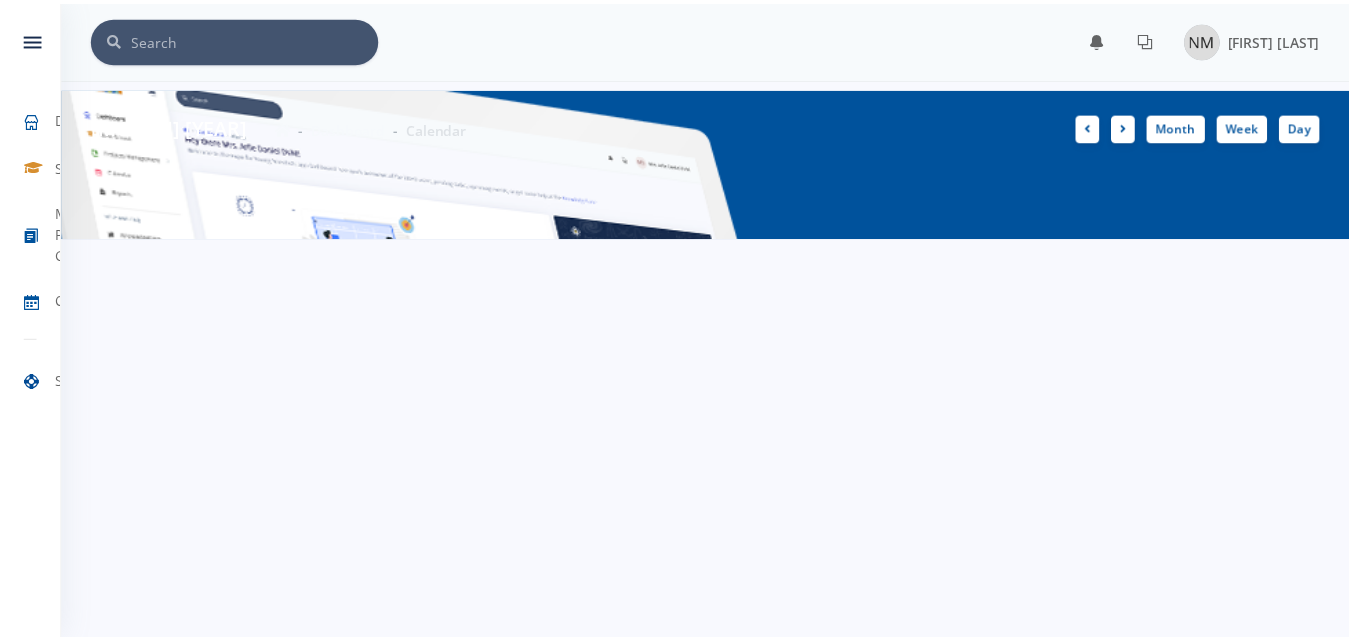 scroll, scrollTop: 0, scrollLeft: 0, axis: both 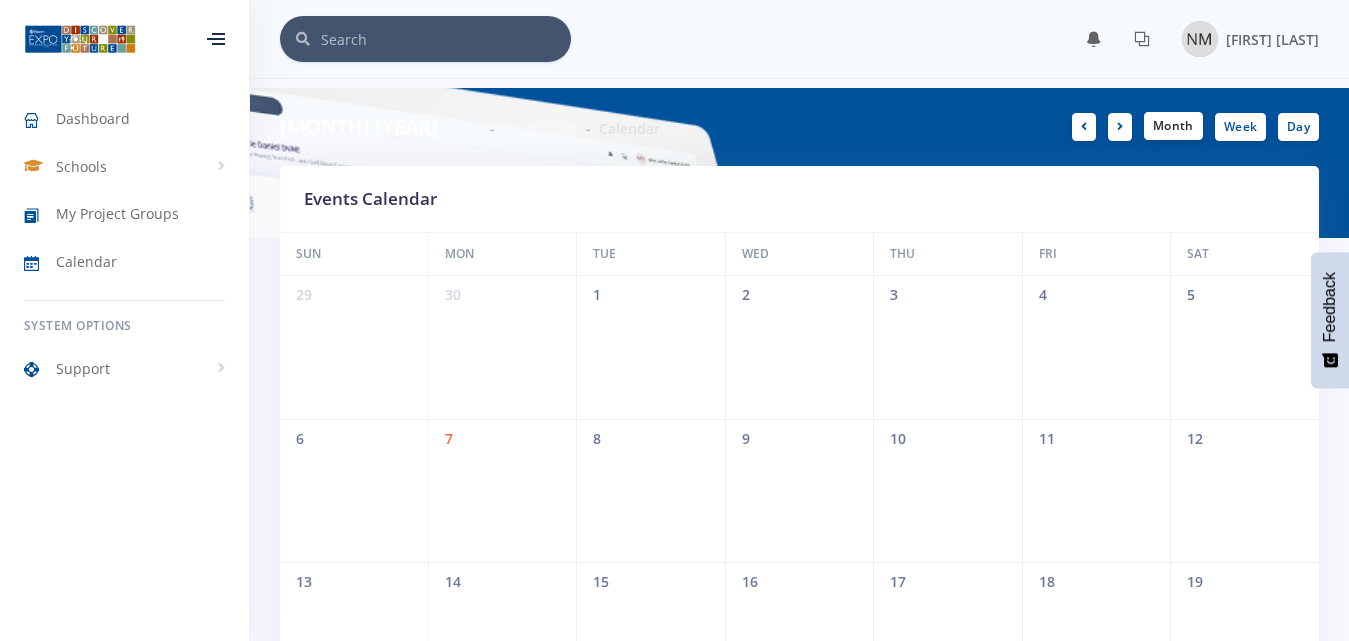 click on "Month" at bounding box center (1173, 126) 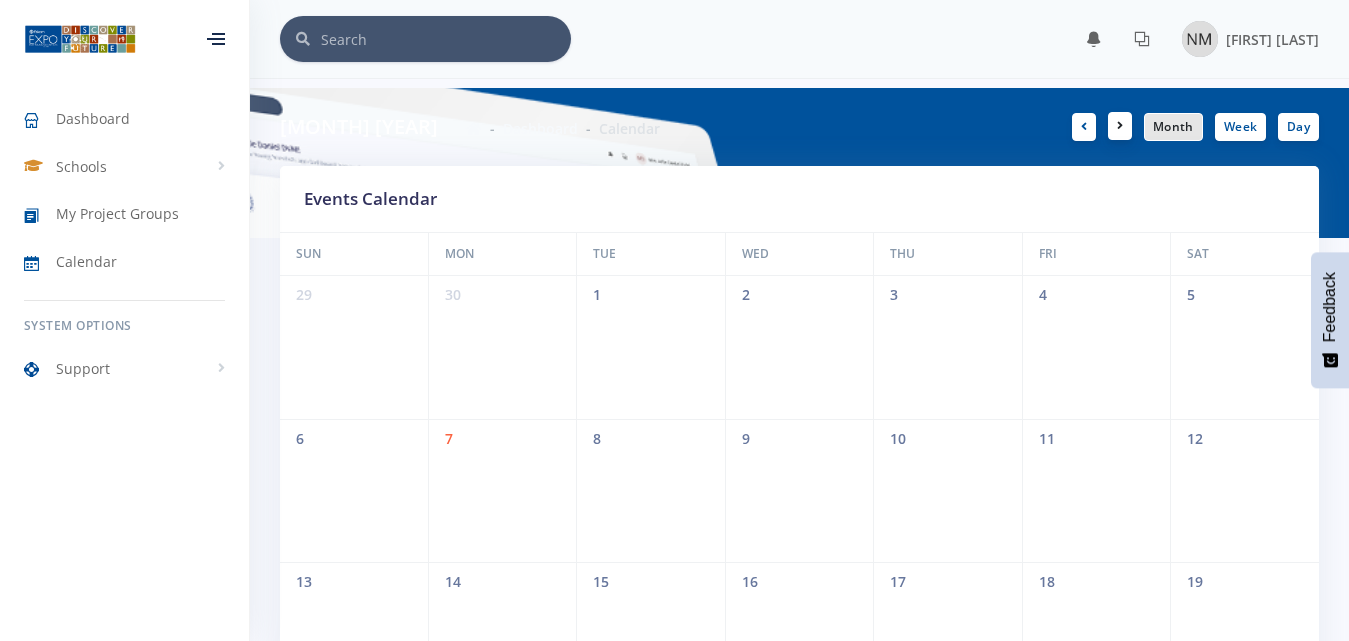 click at bounding box center (1120, 126) 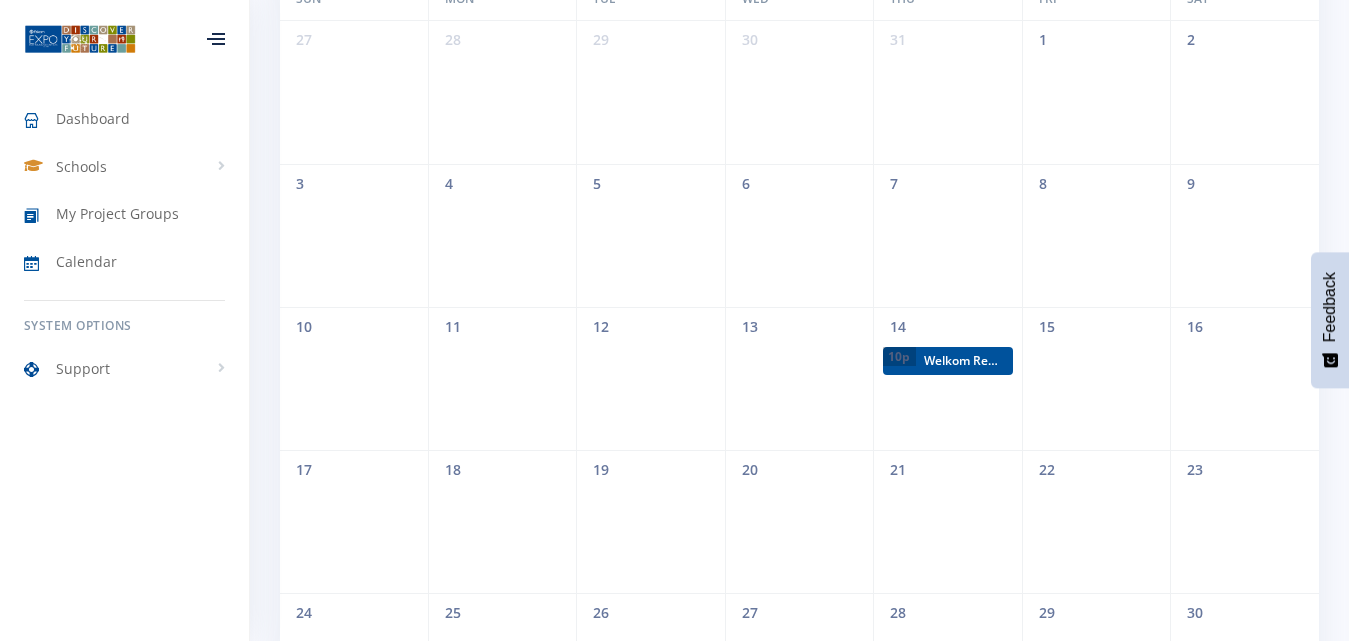scroll, scrollTop: 0, scrollLeft: 0, axis: both 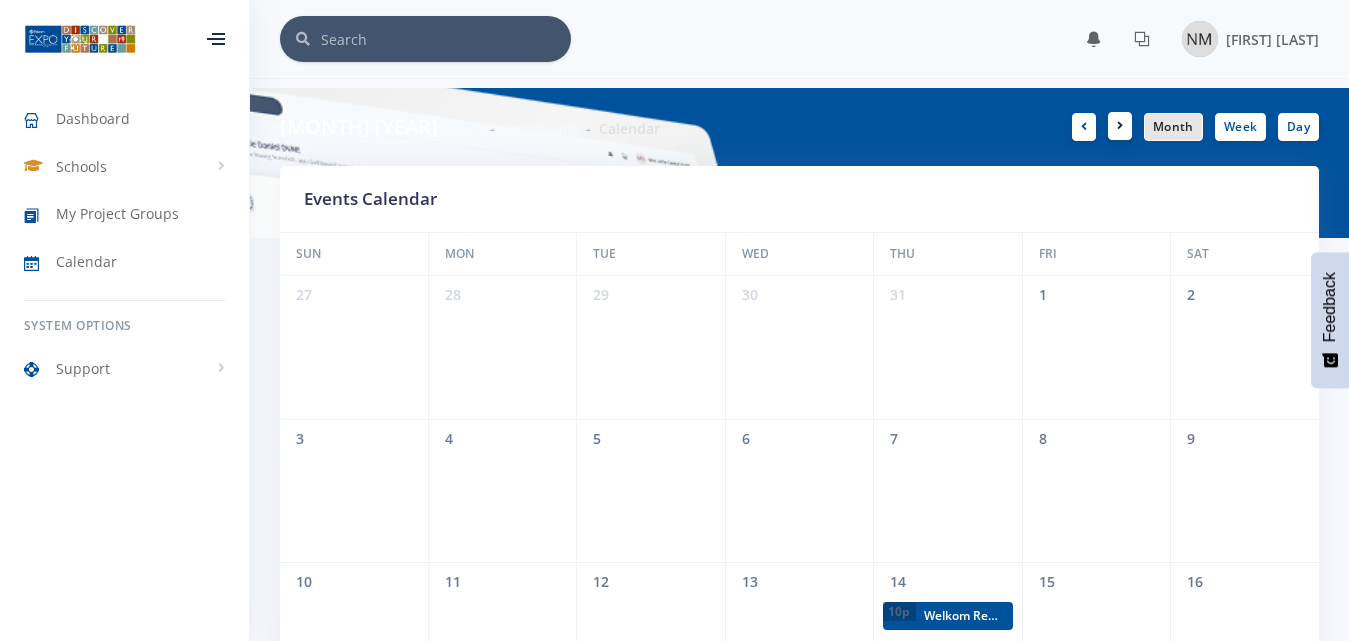click at bounding box center (1120, 126) 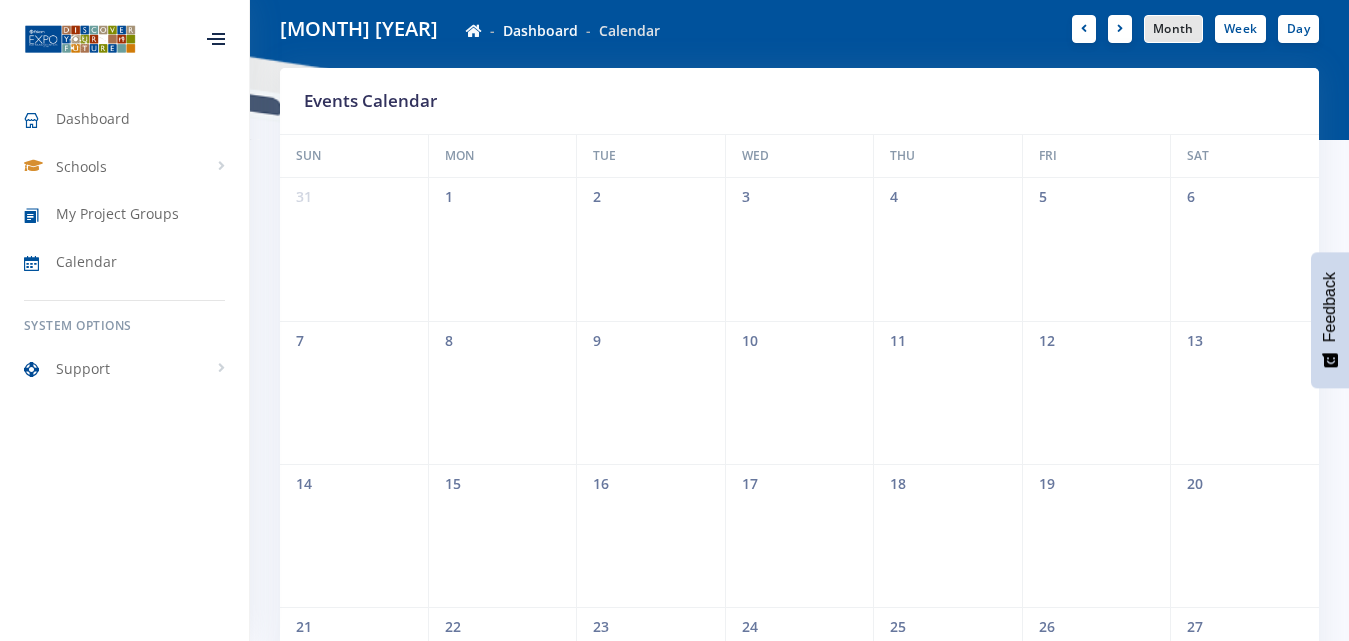 scroll, scrollTop: 93, scrollLeft: 0, axis: vertical 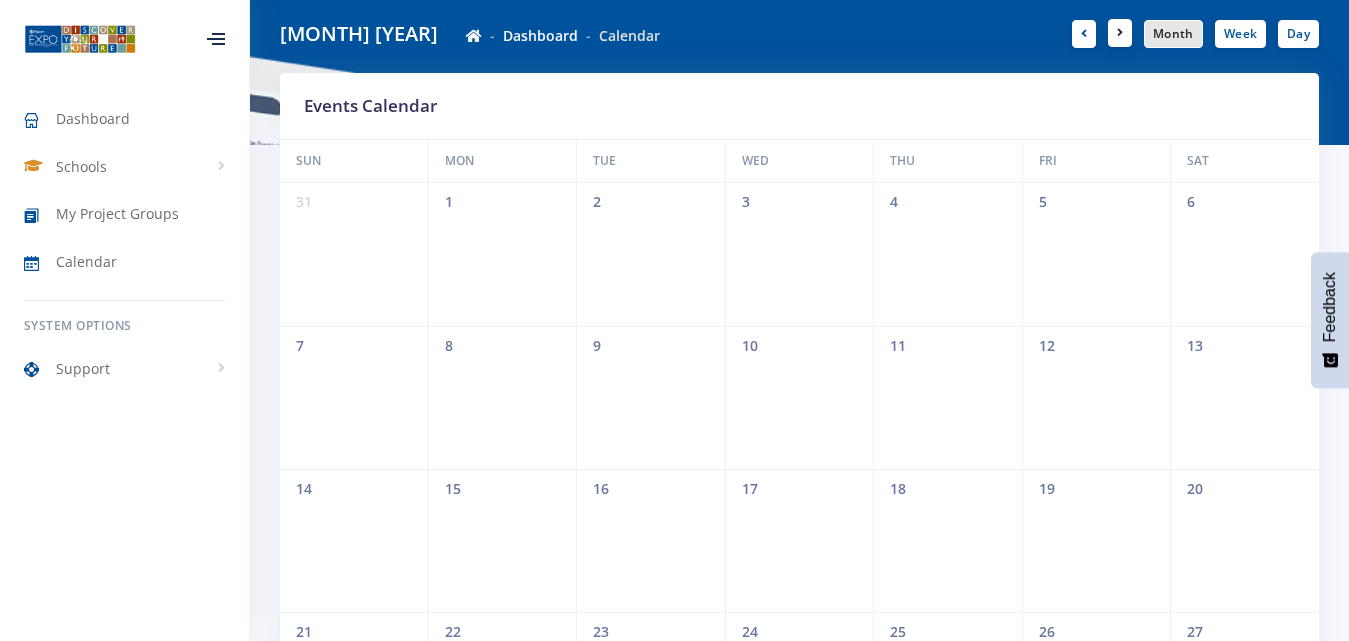 click at bounding box center (1120, 33) 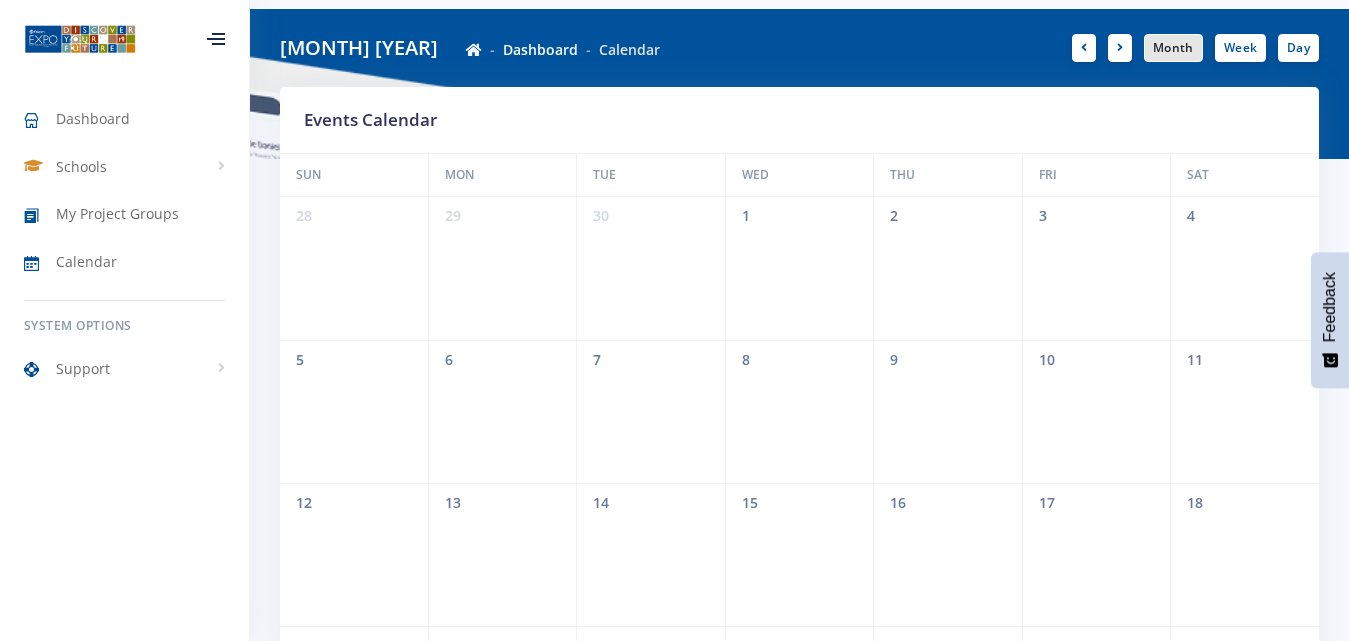 scroll, scrollTop: 80, scrollLeft: 0, axis: vertical 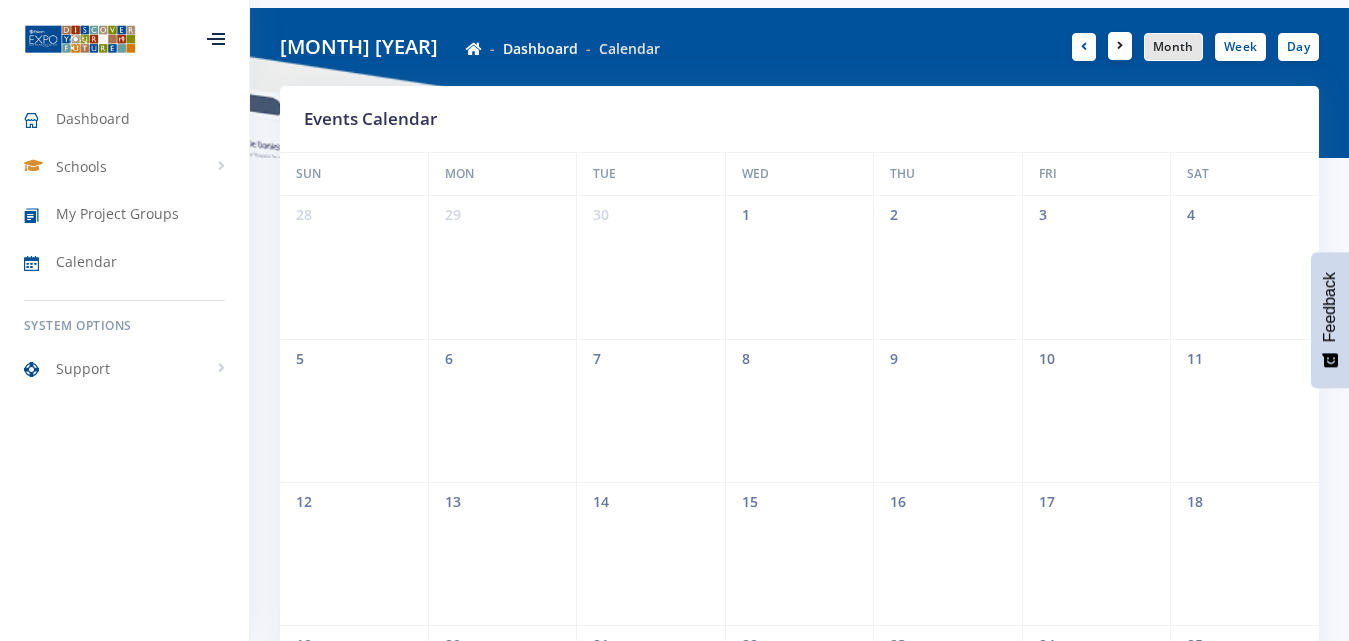 click at bounding box center (1120, 46) 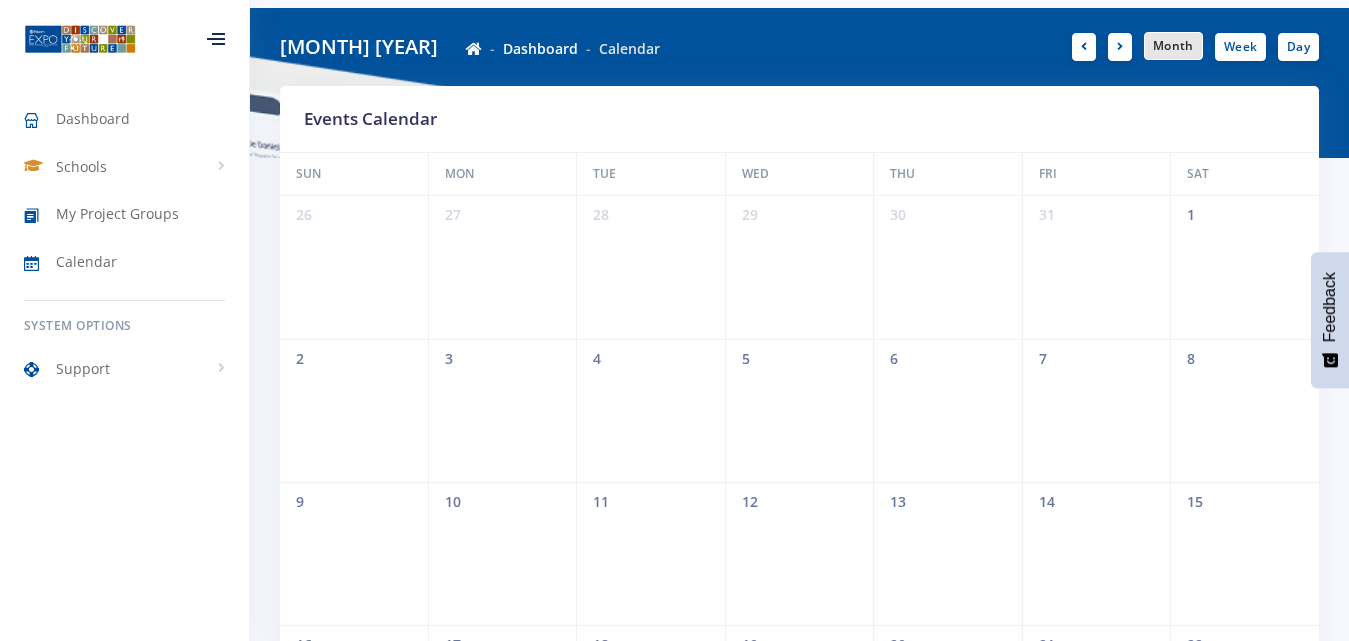 click on "Month" at bounding box center (1173, 46) 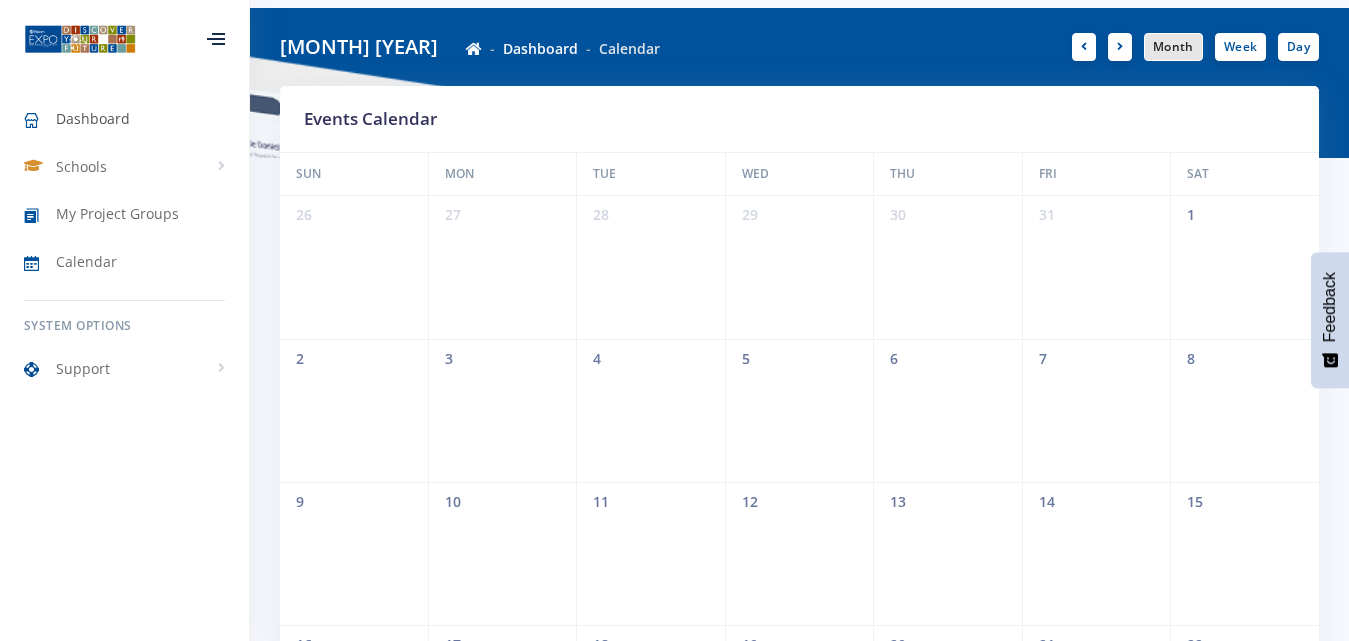 click on "Dashboard" at bounding box center [93, 118] 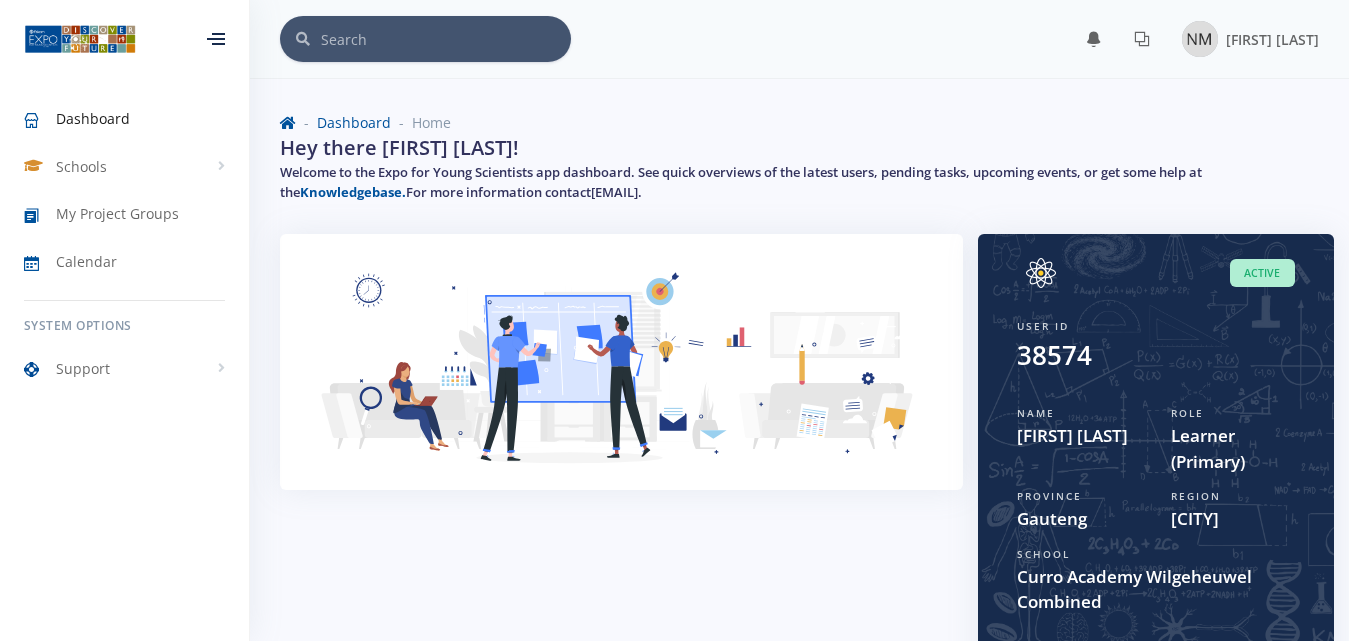 scroll, scrollTop: 0, scrollLeft: 0, axis: both 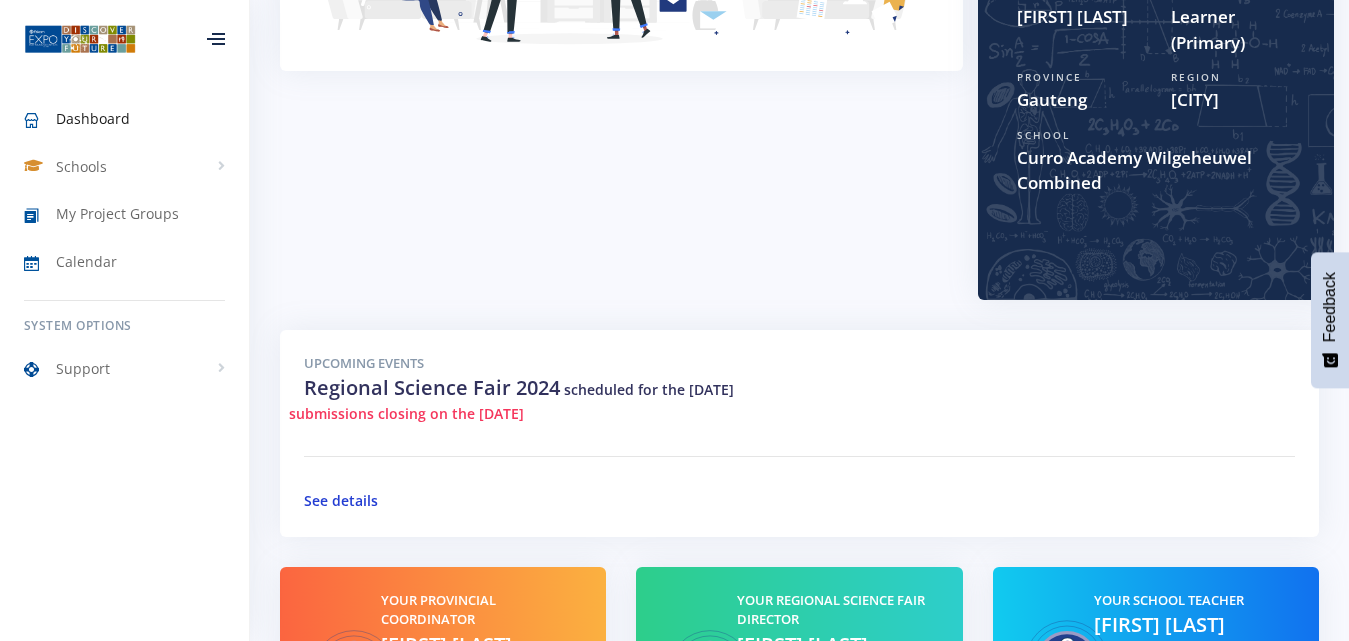 click on "See details" at bounding box center [341, 500] 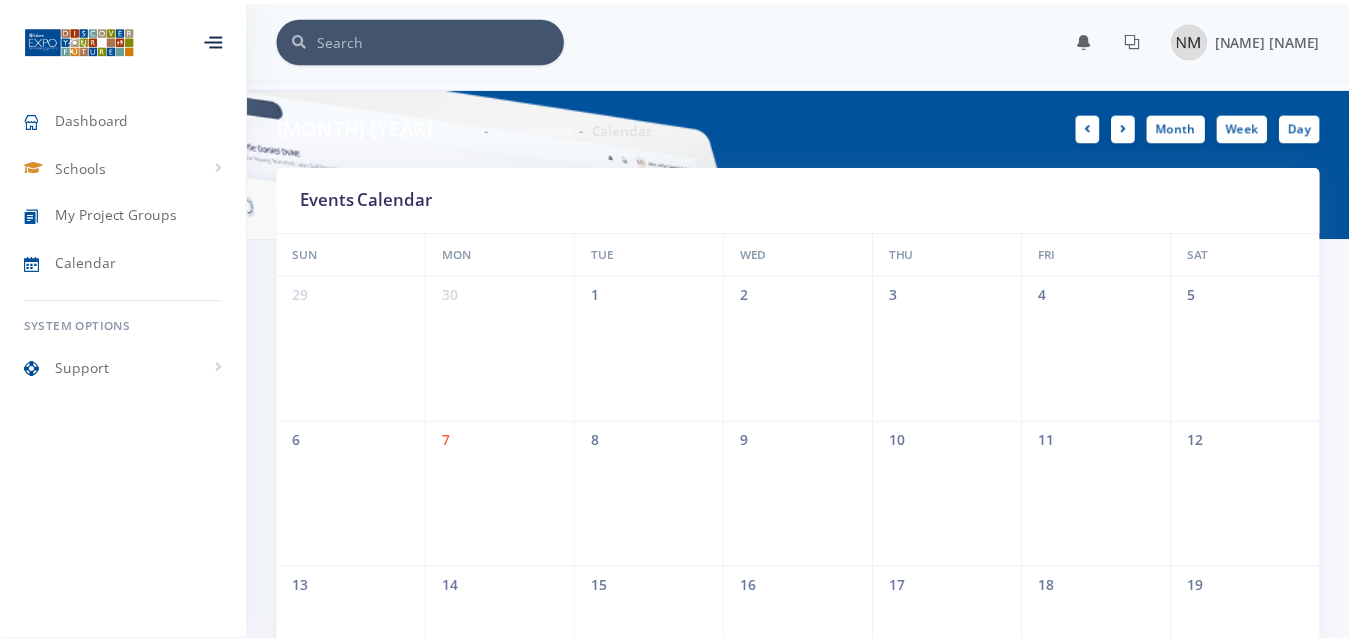 scroll, scrollTop: 0, scrollLeft: 0, axis: both 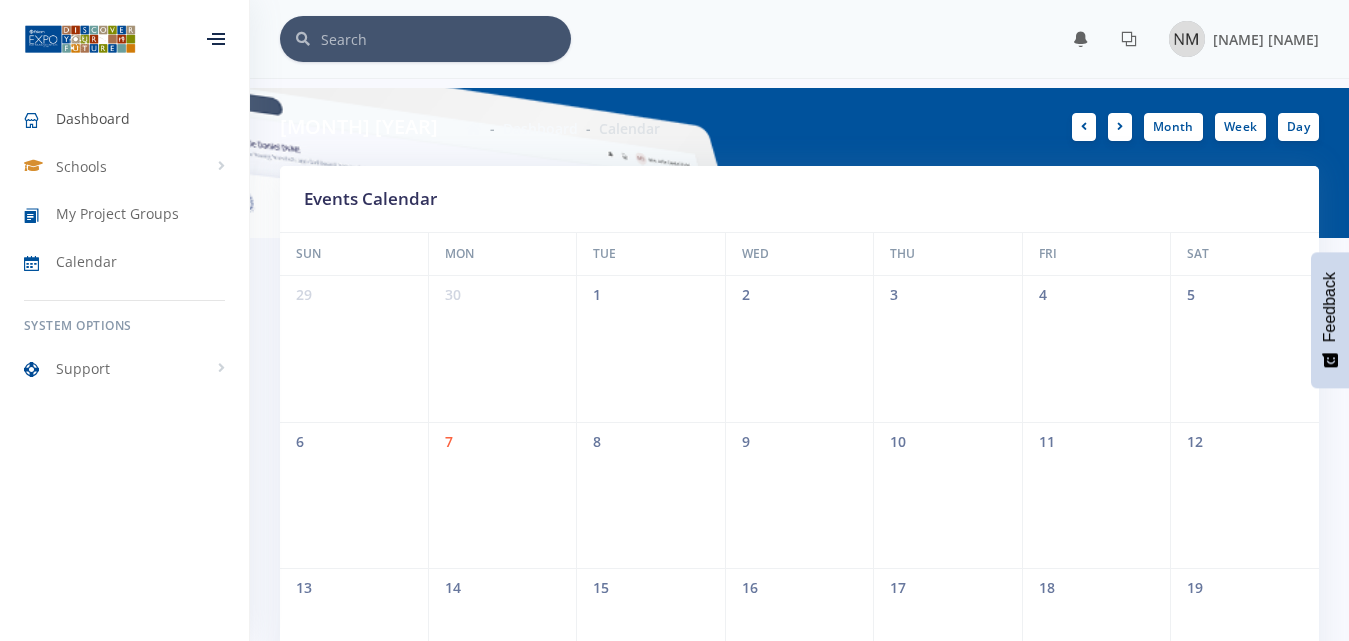 click on "Dashboard" at bounding box center [124, 119] 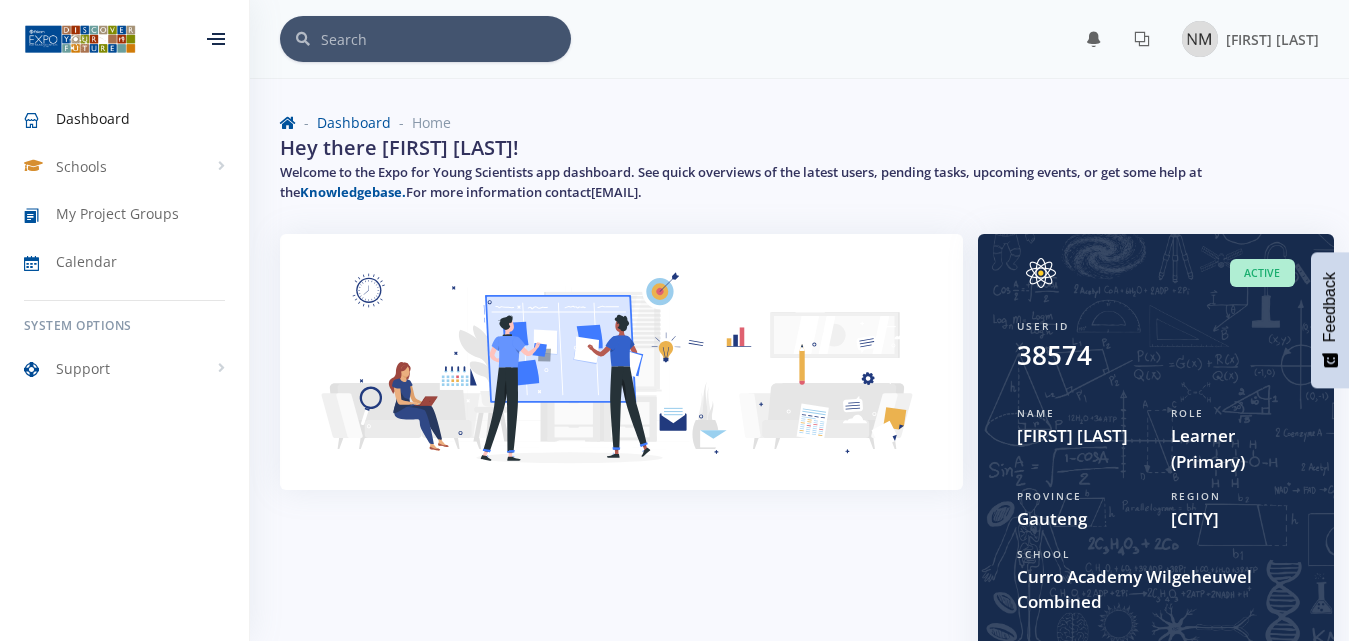 scroll, scrollTop: 32, scrollLeft: 0, axis: vertical 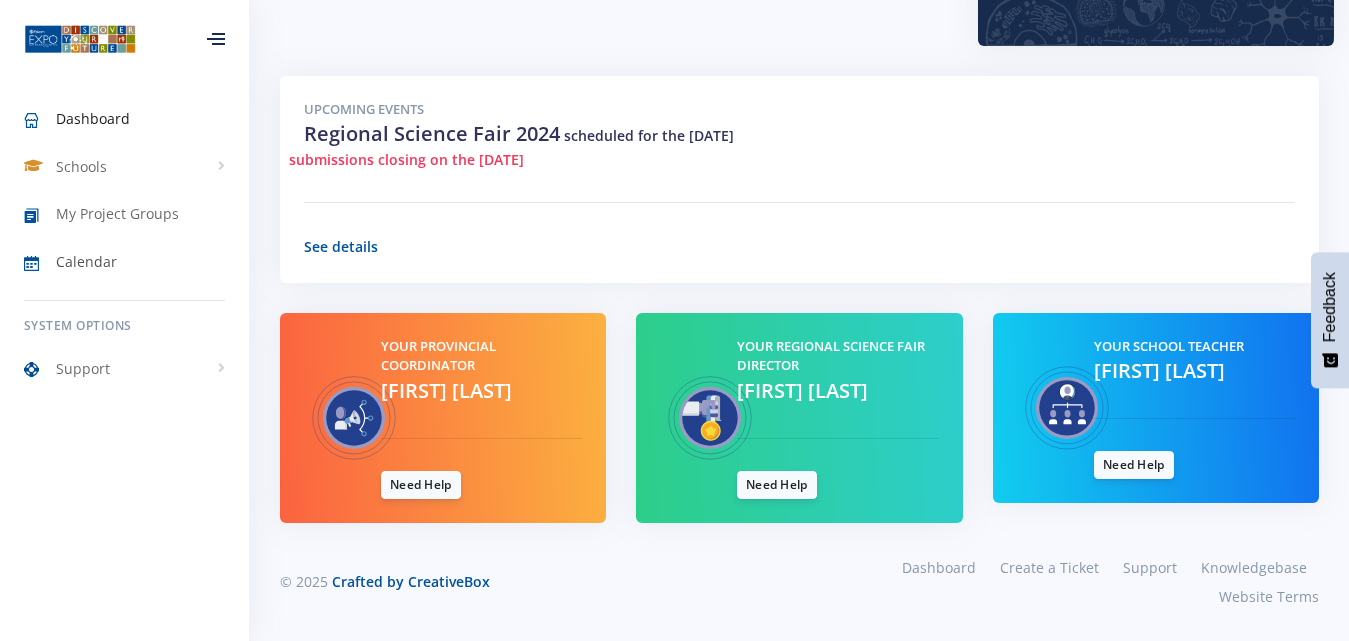 click on "Calendar" at bounding box center (124, 262) 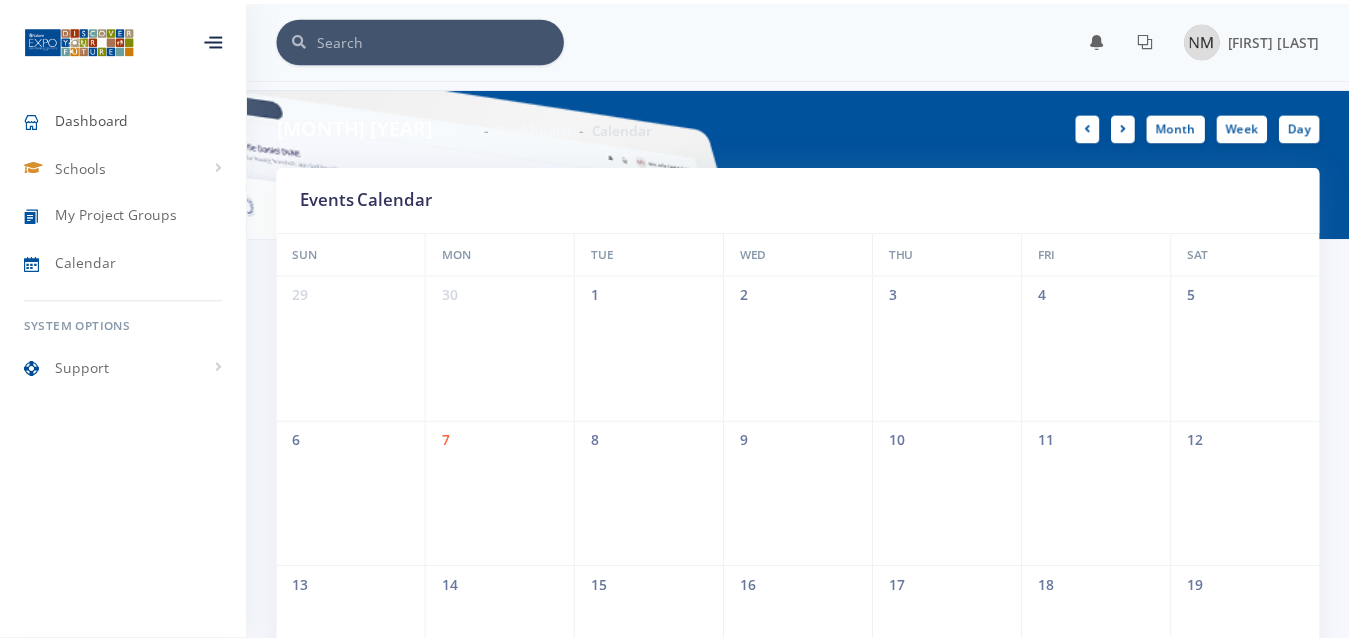 scroll, scrollTop: 0, scrollLeft: 0, axis: both 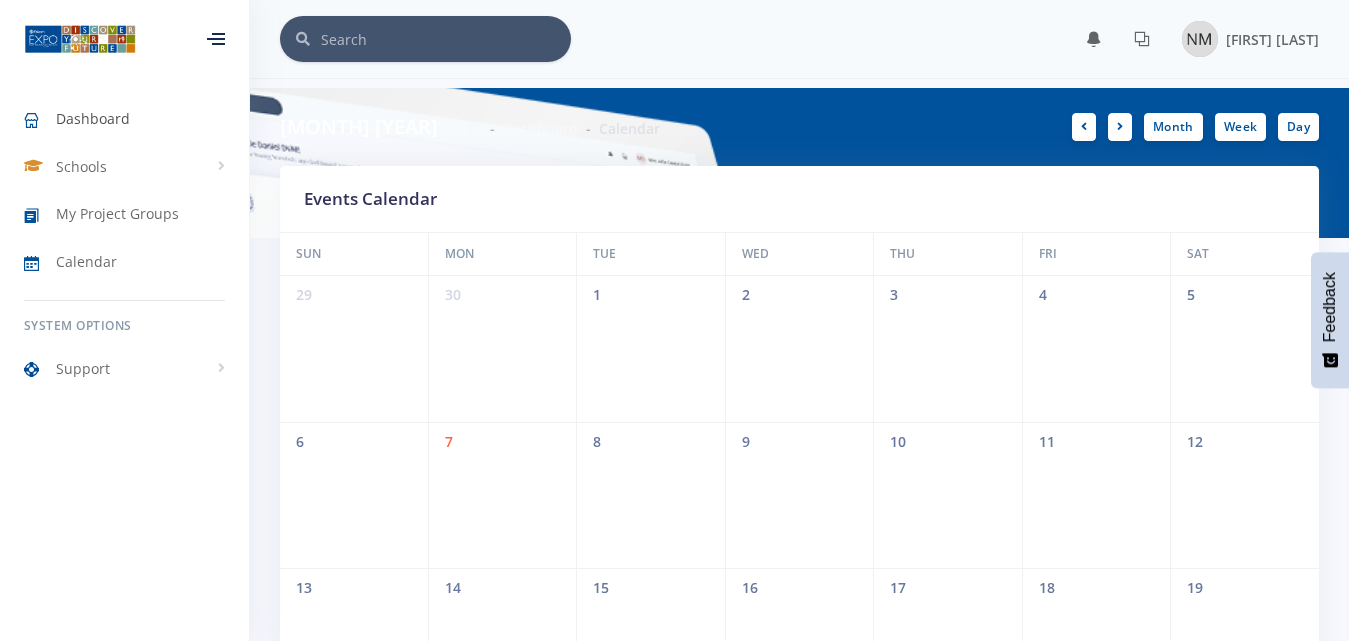 click on "Dashboard" at bounding box center (93, 118) 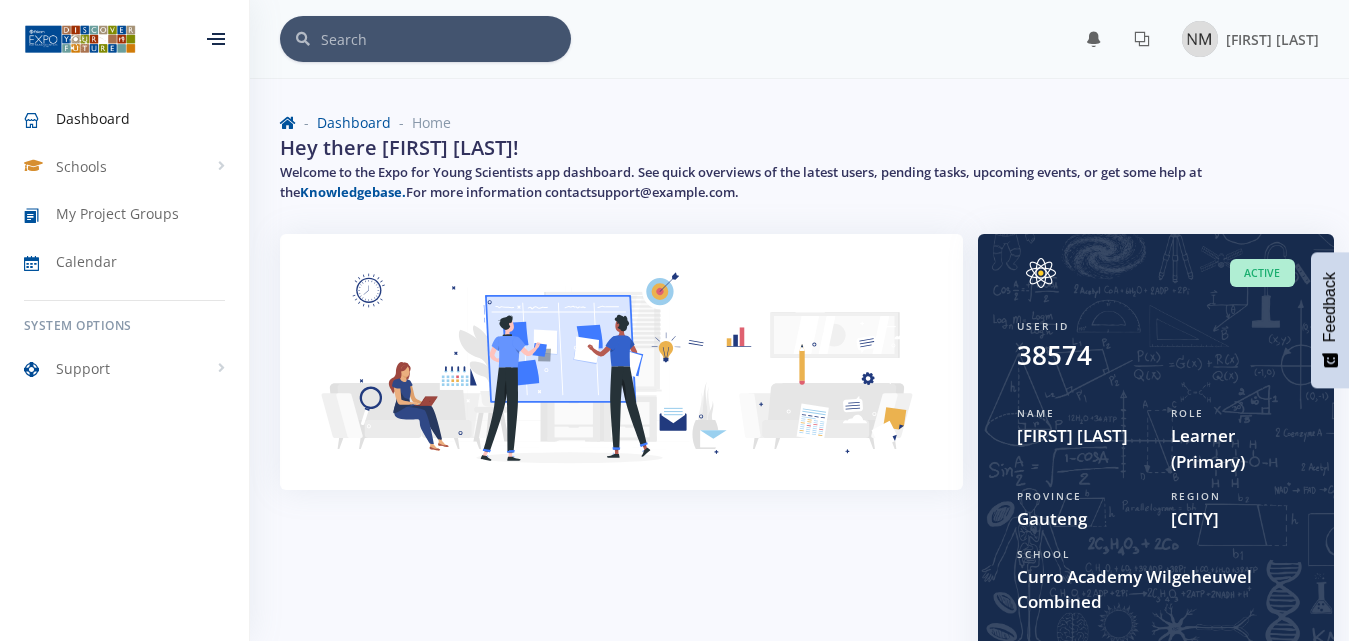 scroll, scrollTop: 9, scrollLeft: 0, axis: vertical 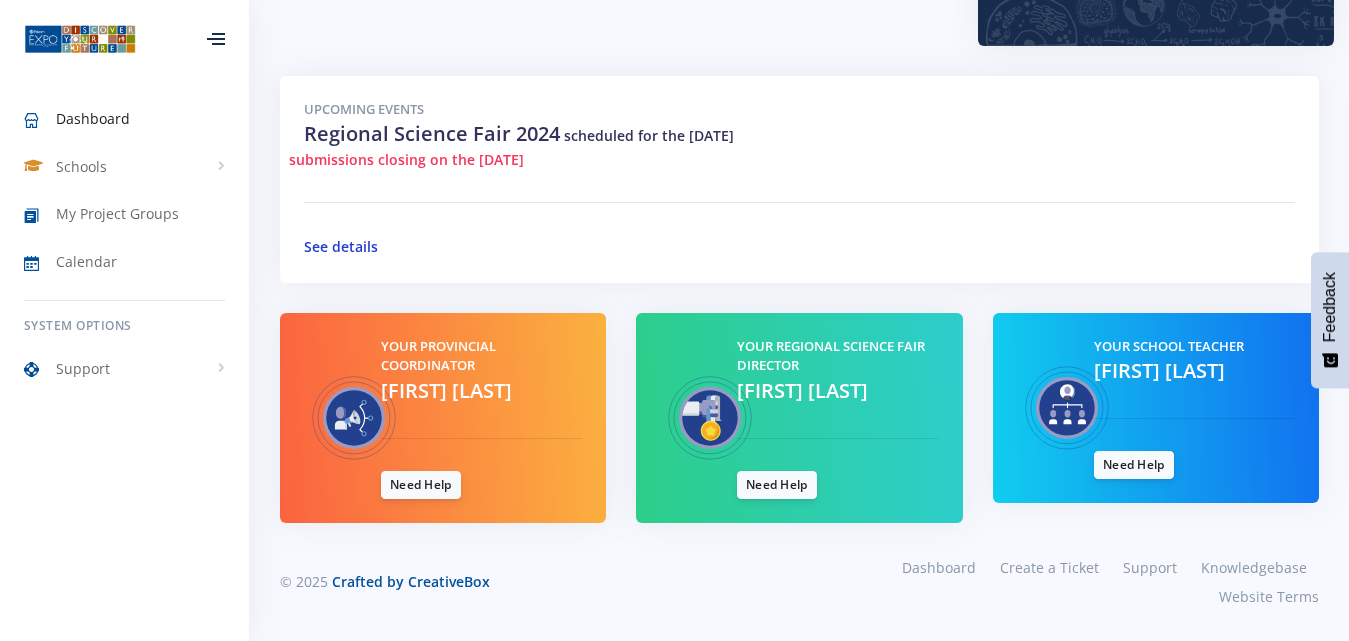 click on "See details" at bounding box center [341, 246] 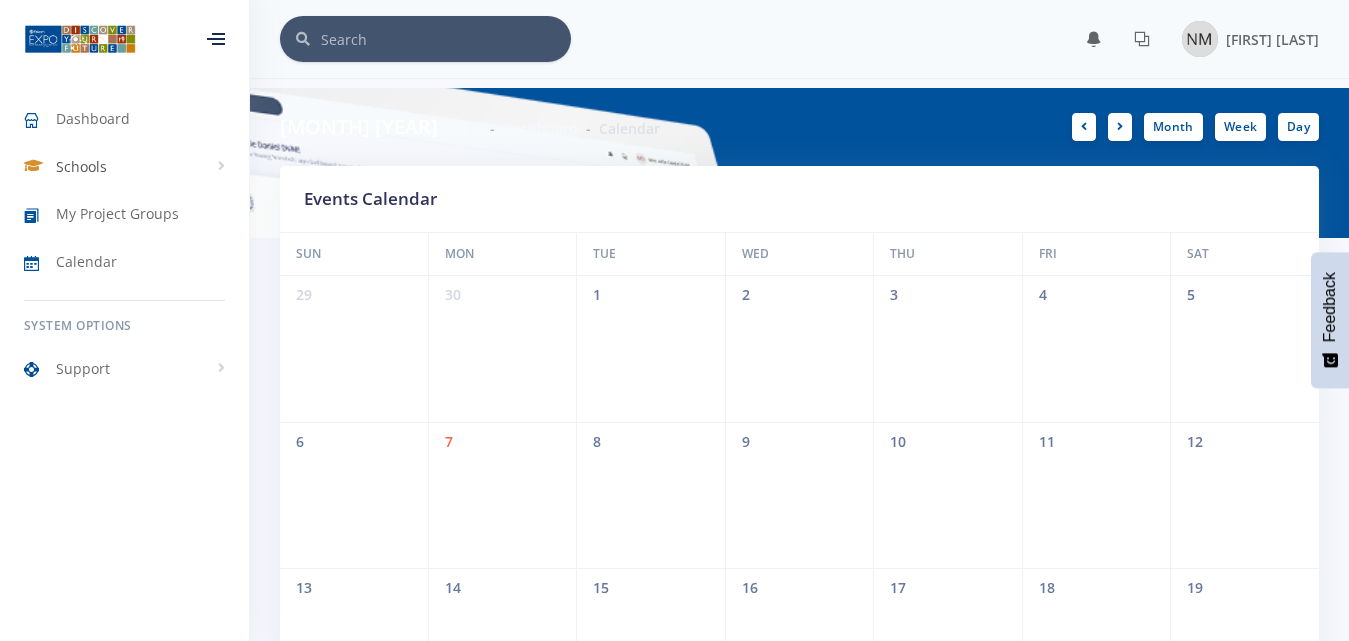 scroll, scrollTop: 0, scrollLeft: 0, axis: both 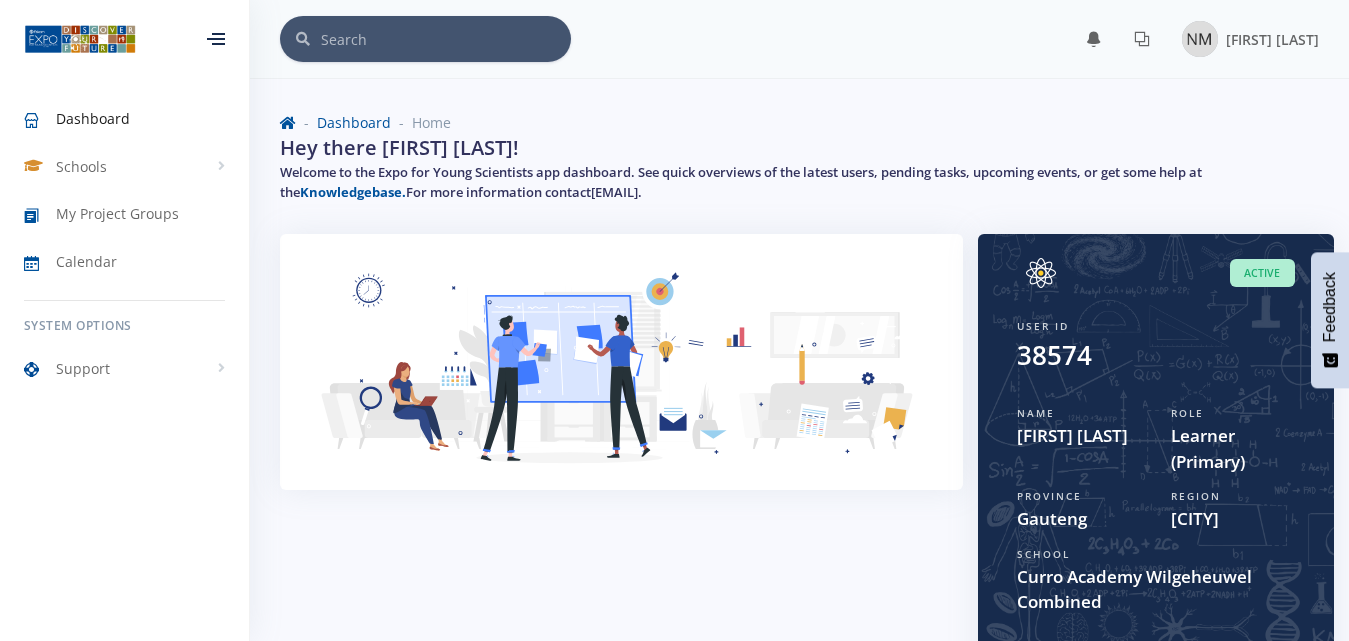 click at bounding box center [216, 39] 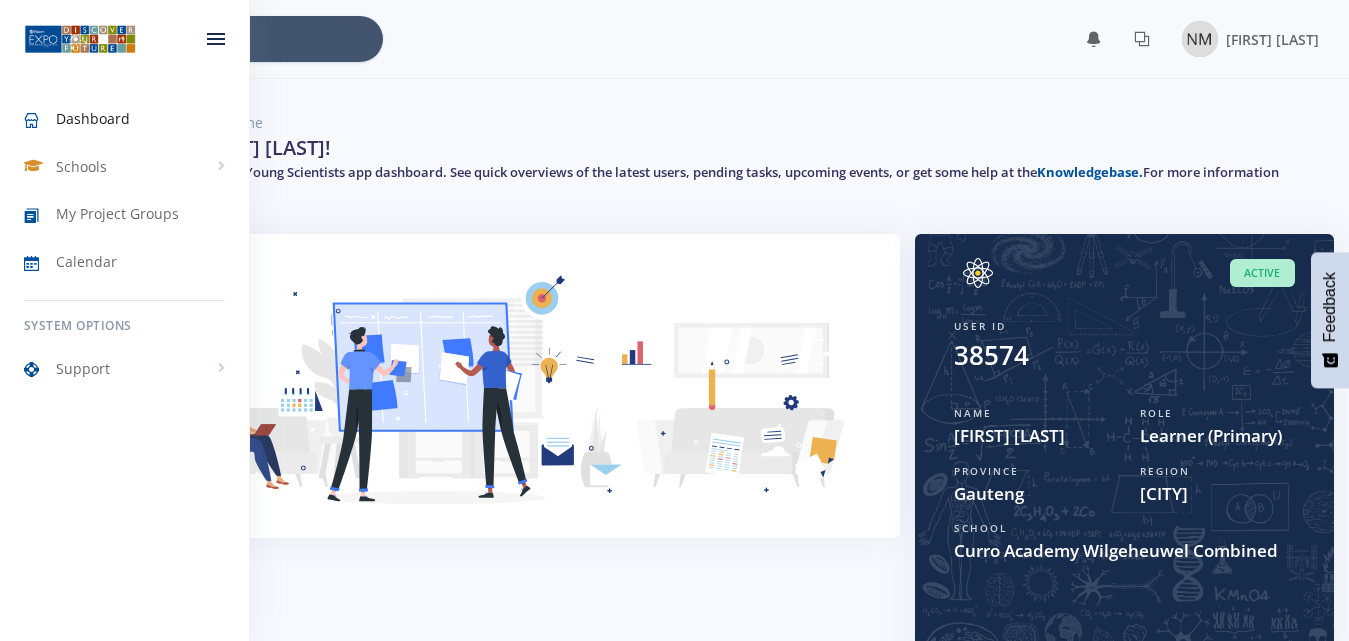 click at bounding box center [80, 39] 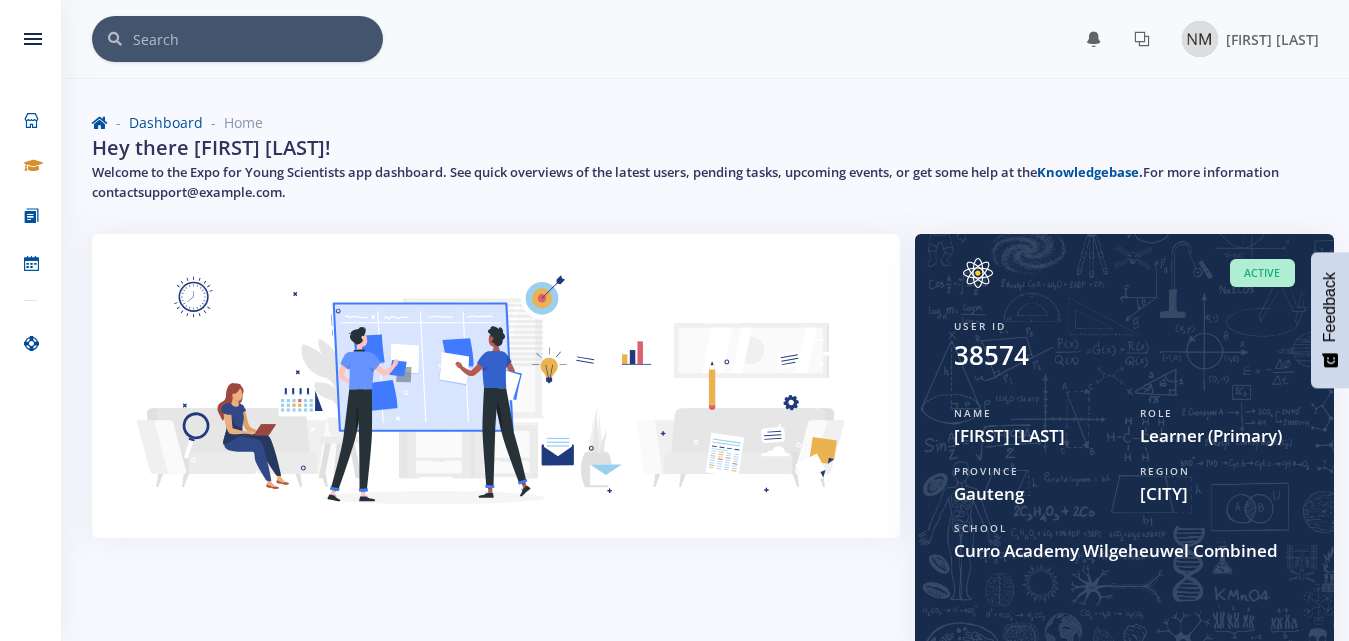 scroll, scrollTop: 0, scrollLeft: 0, axis: both 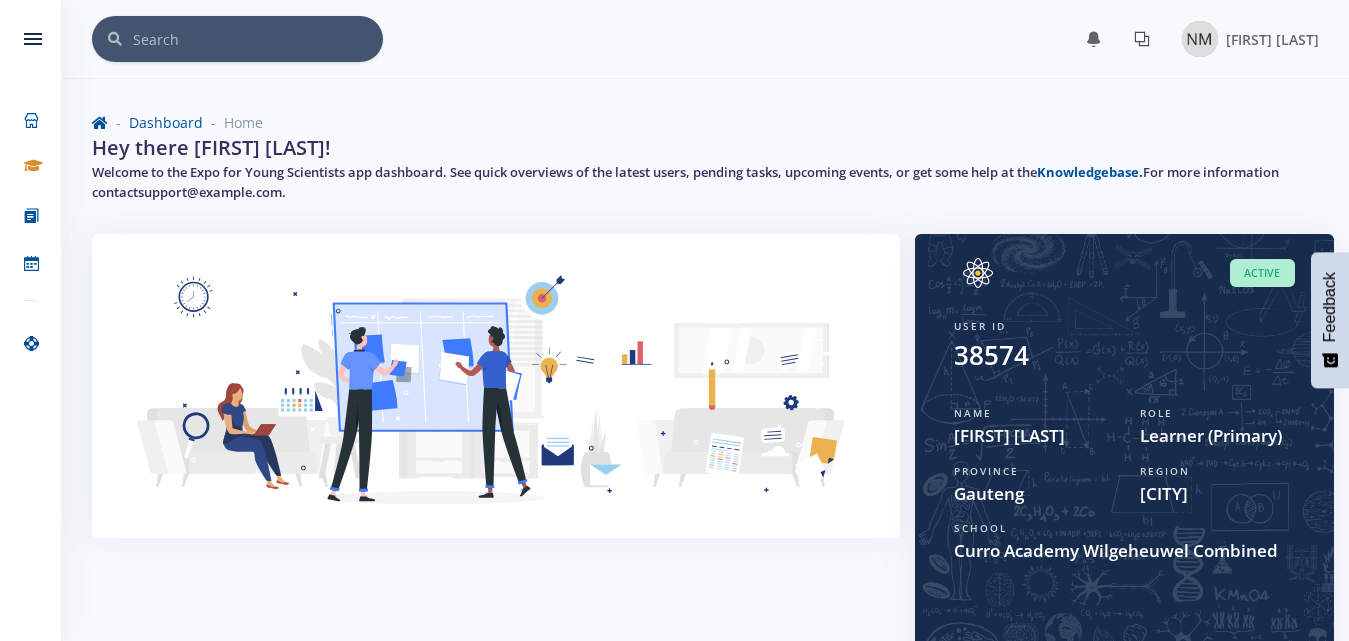 click at bounding box center [1094, 39] 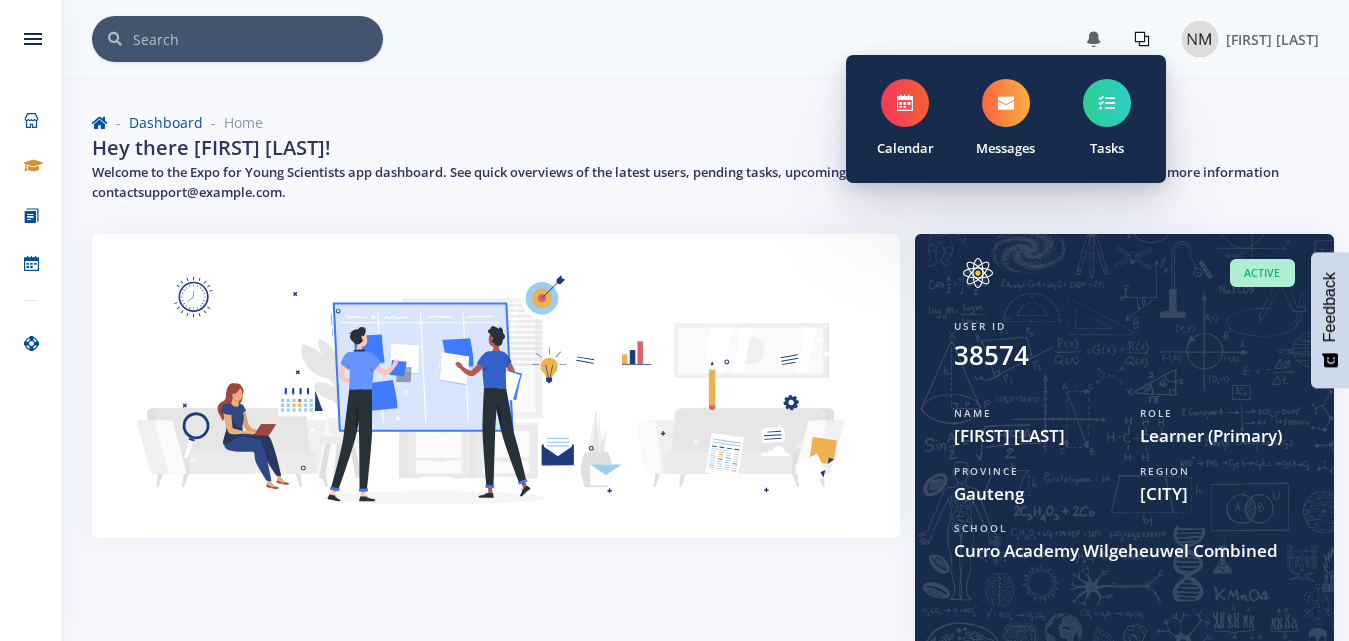 click at bounding box center (258, 39) 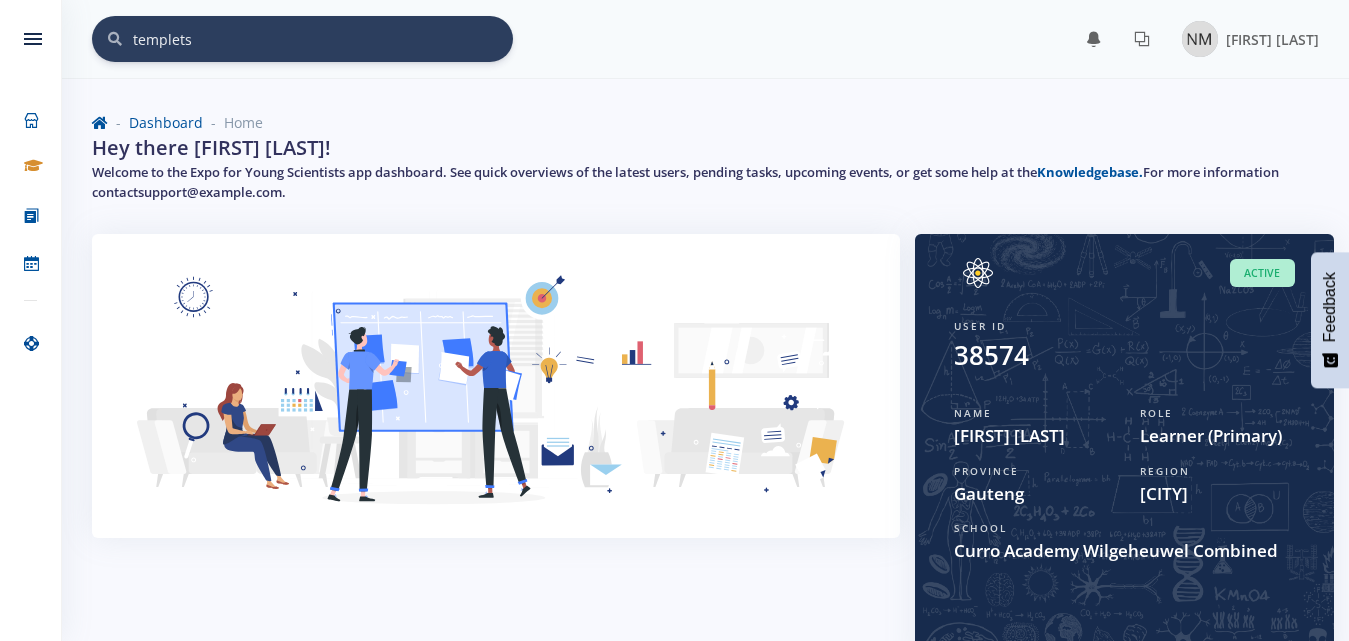 type on "templets" 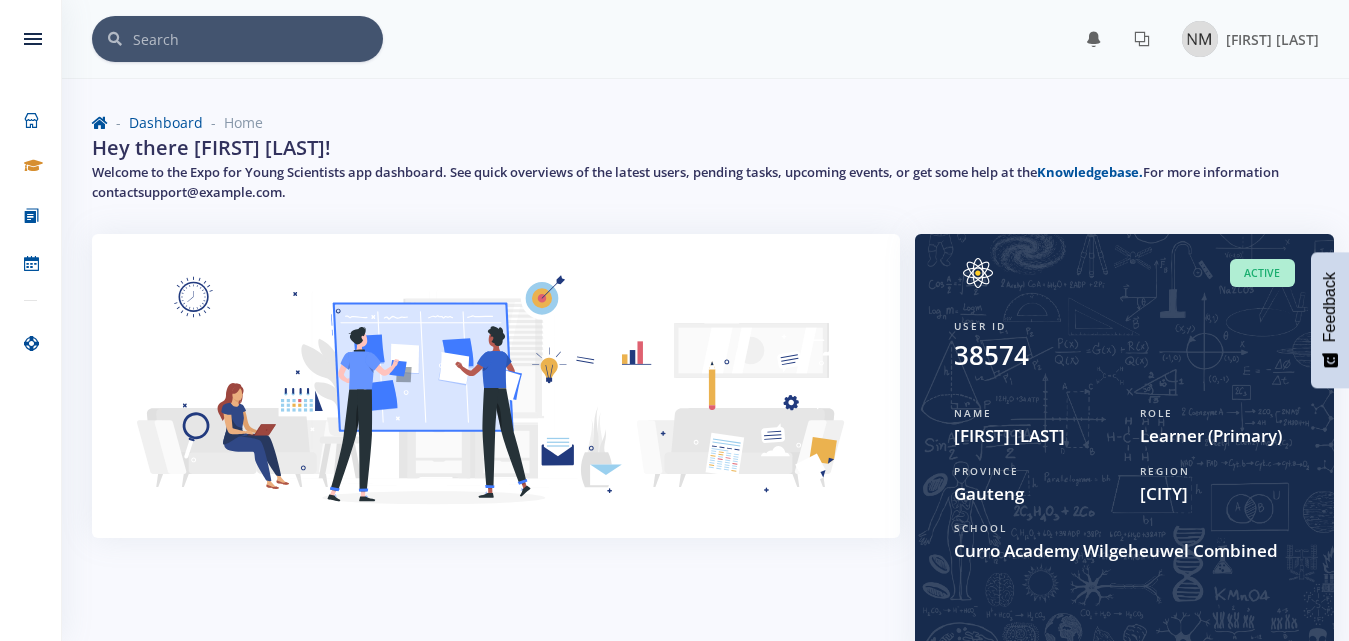 scroll, scrollTop: 0, scrollLeft: 0, axis: both 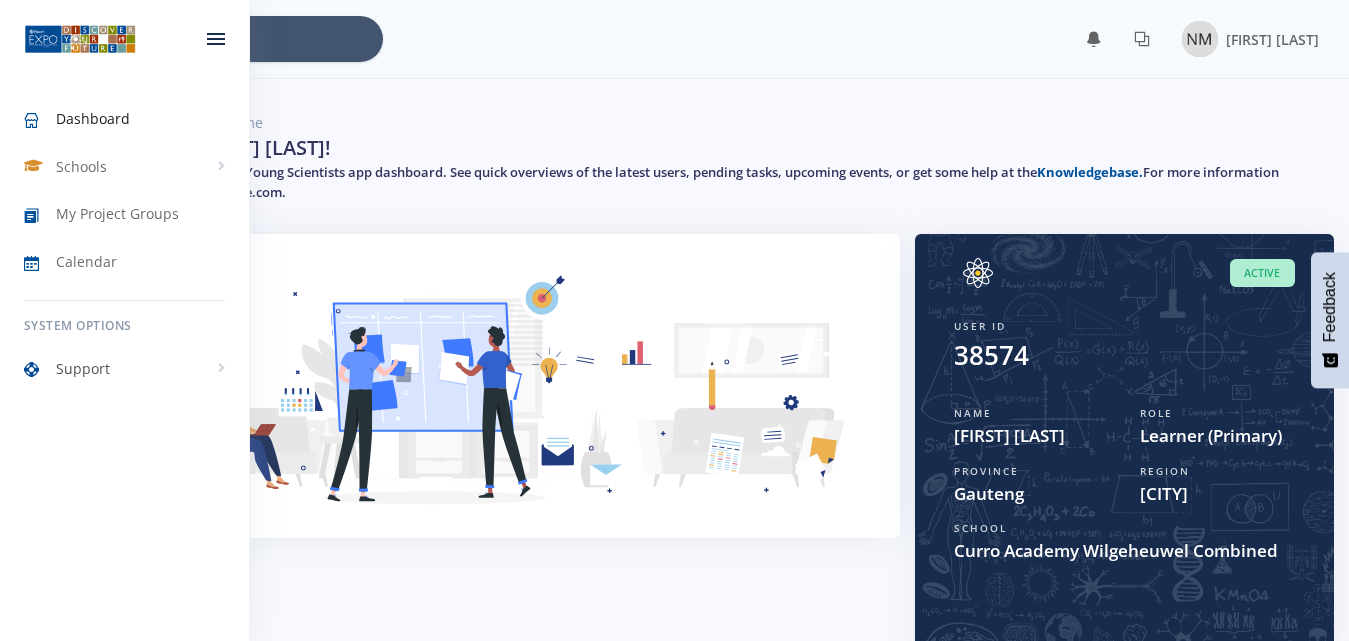 click on "Support" at bounding box center (83, 368) 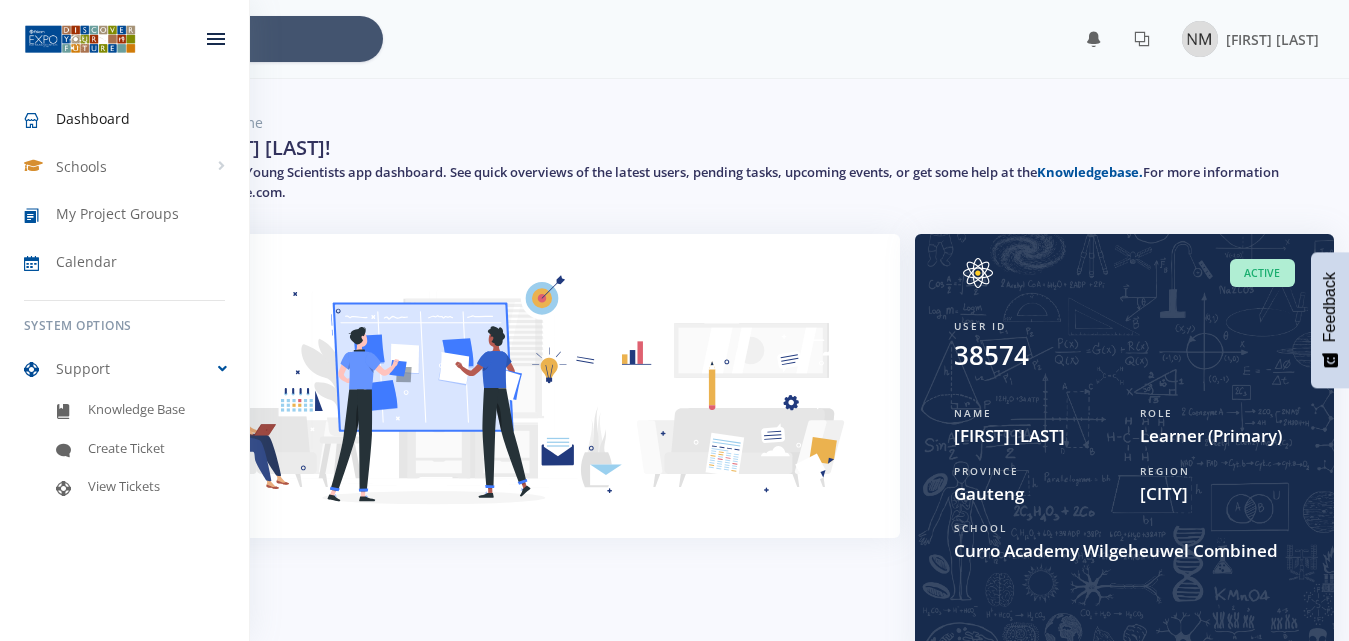 click at bounding box center [80, 39] 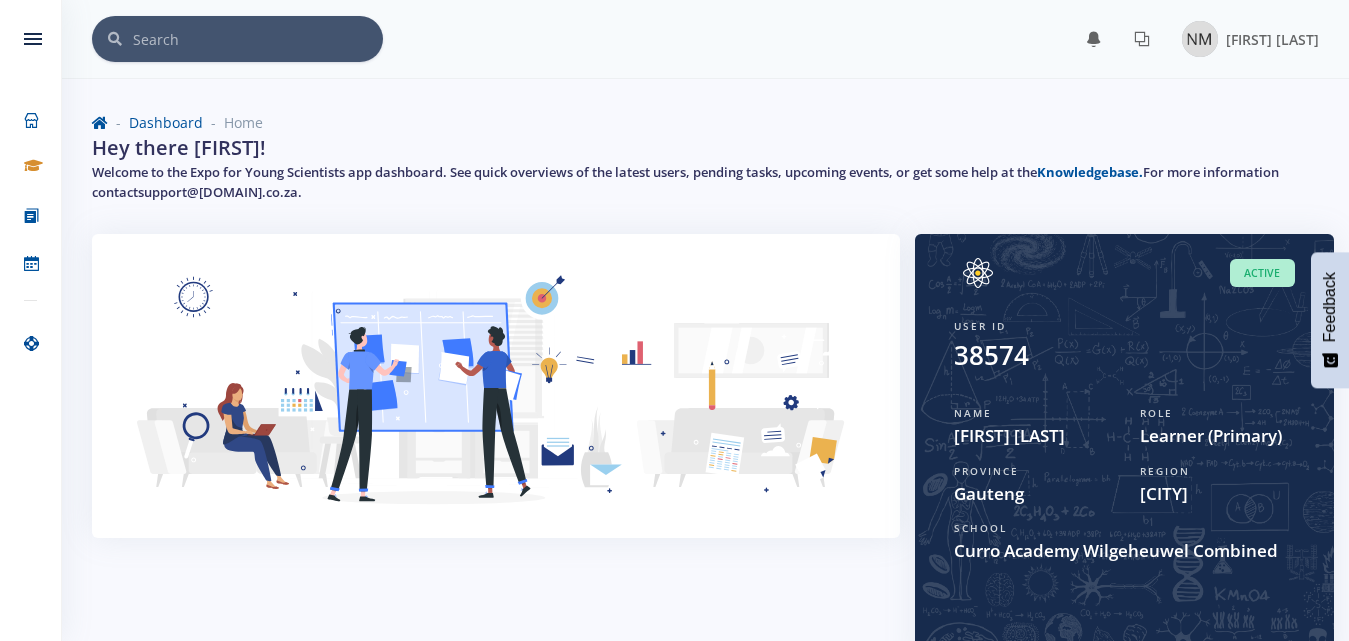 scroll, scrollTop: 0, scrollLeft: 0, axis: both 